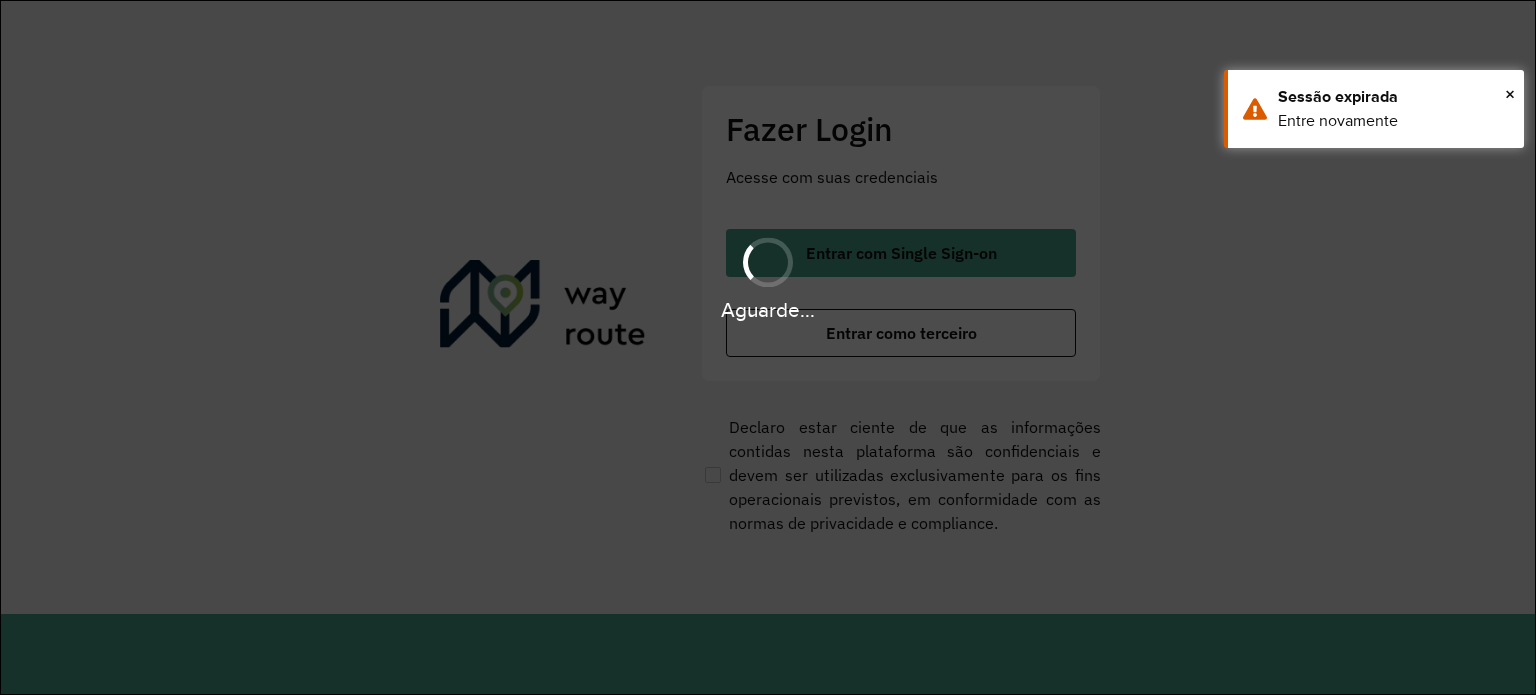 scroll, scrollTop: 0, scrollLeft: 0, axis: both 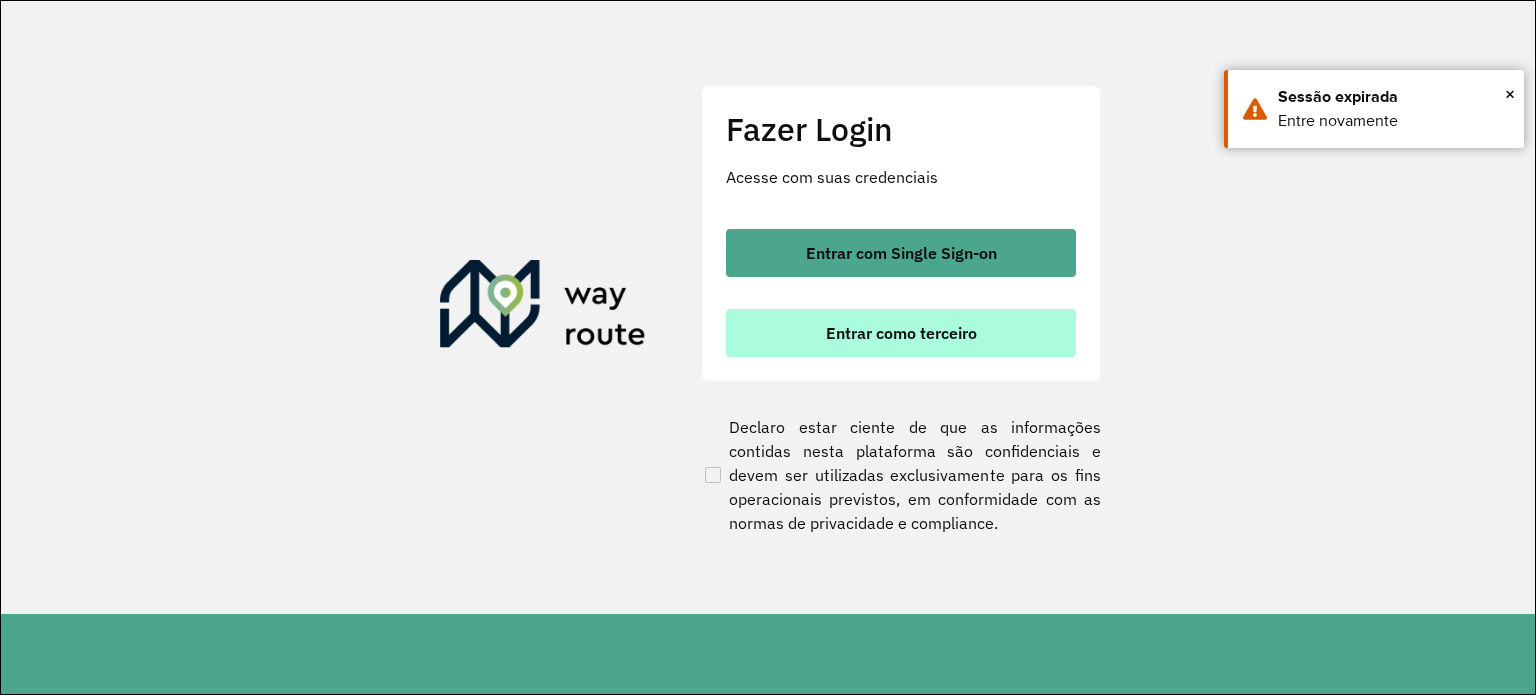 click on "Entrar como terceiro" at bounding box center (901, 333) 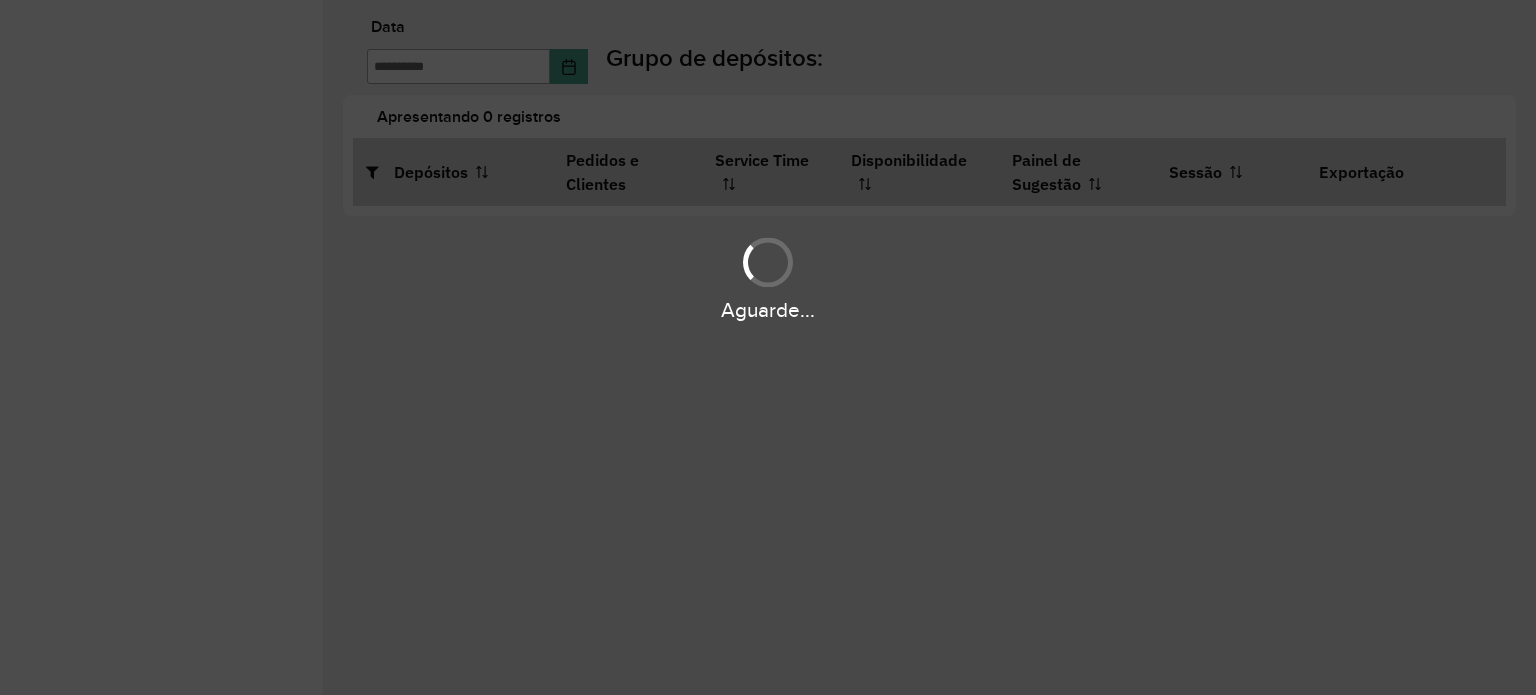 scroll, scrollTop: 0, scrollLeft: 0, axis: both 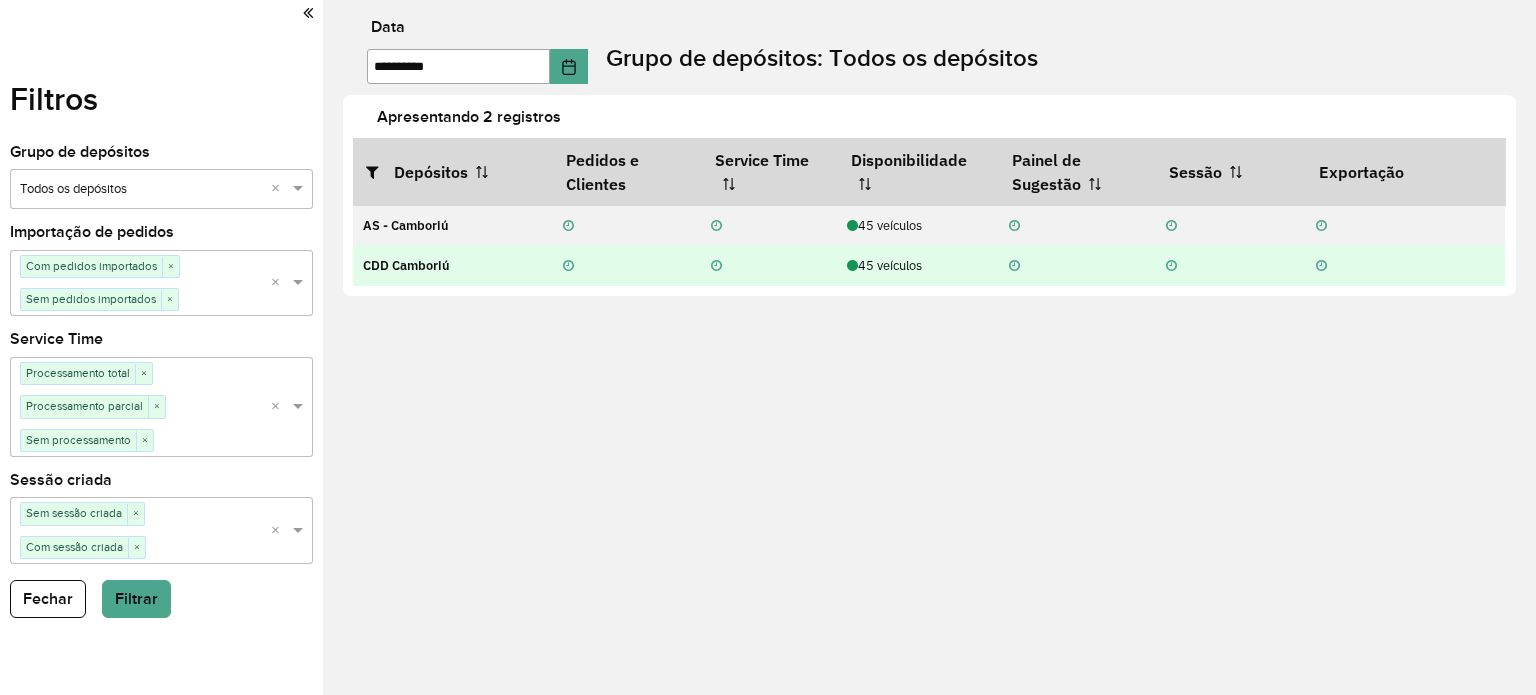 click on "45 veículos" at bounding box center (918, 265) 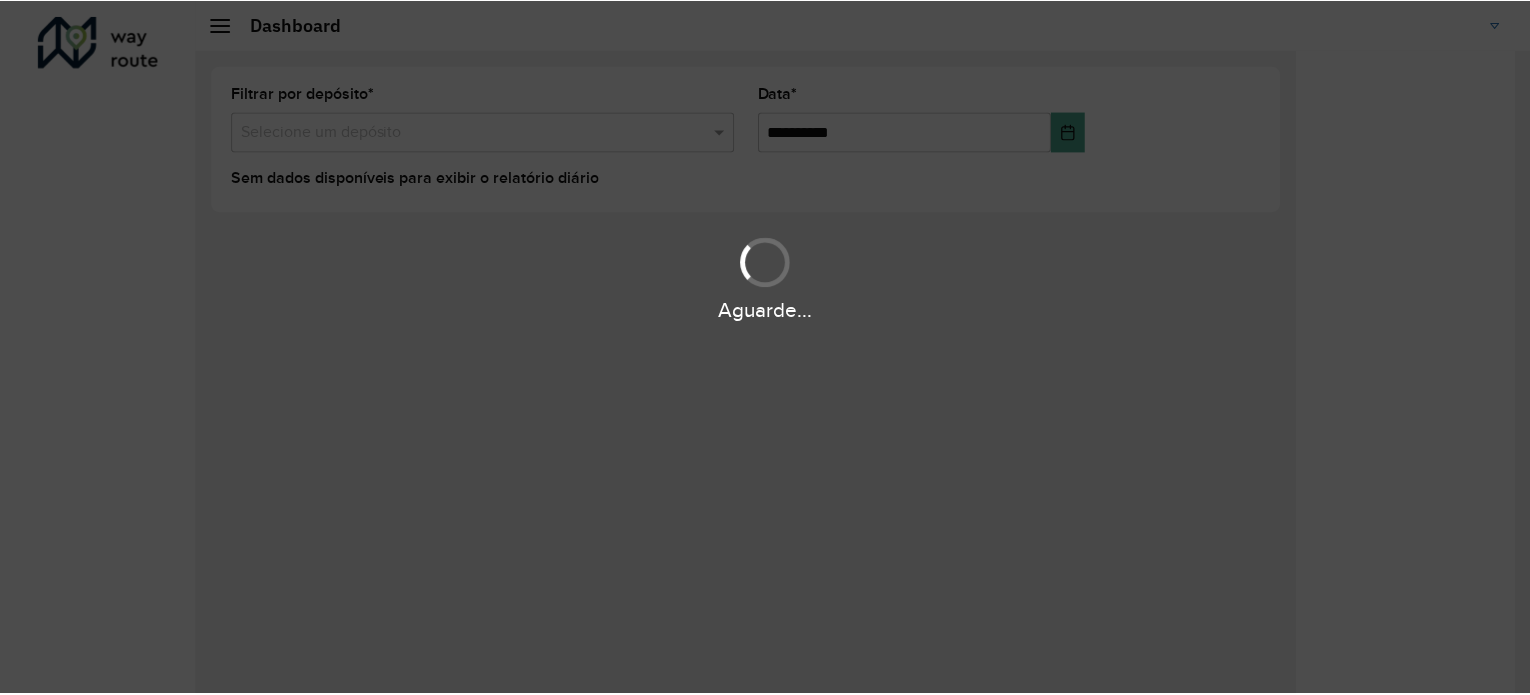 scroll, scrollTop: 0, scrollLeft: 0, axis: both 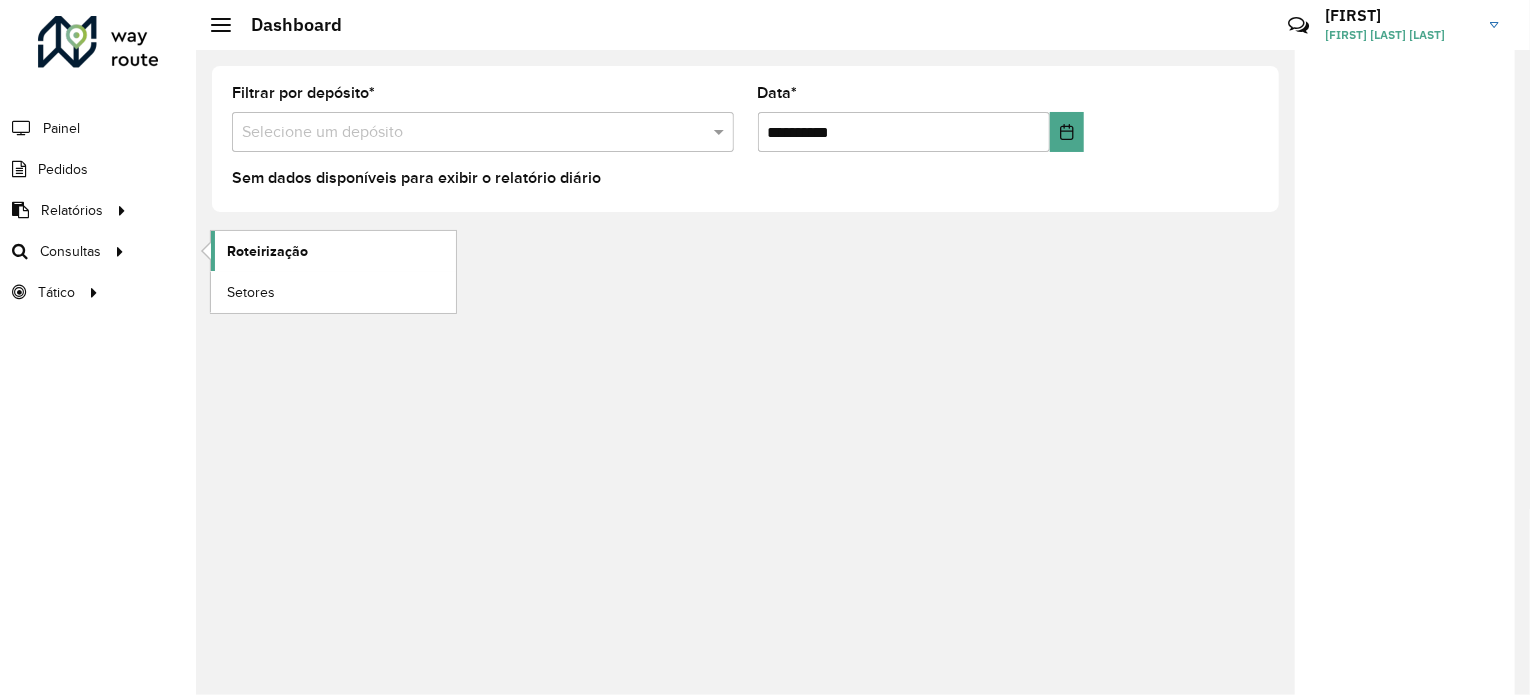 click on "Roteirização" 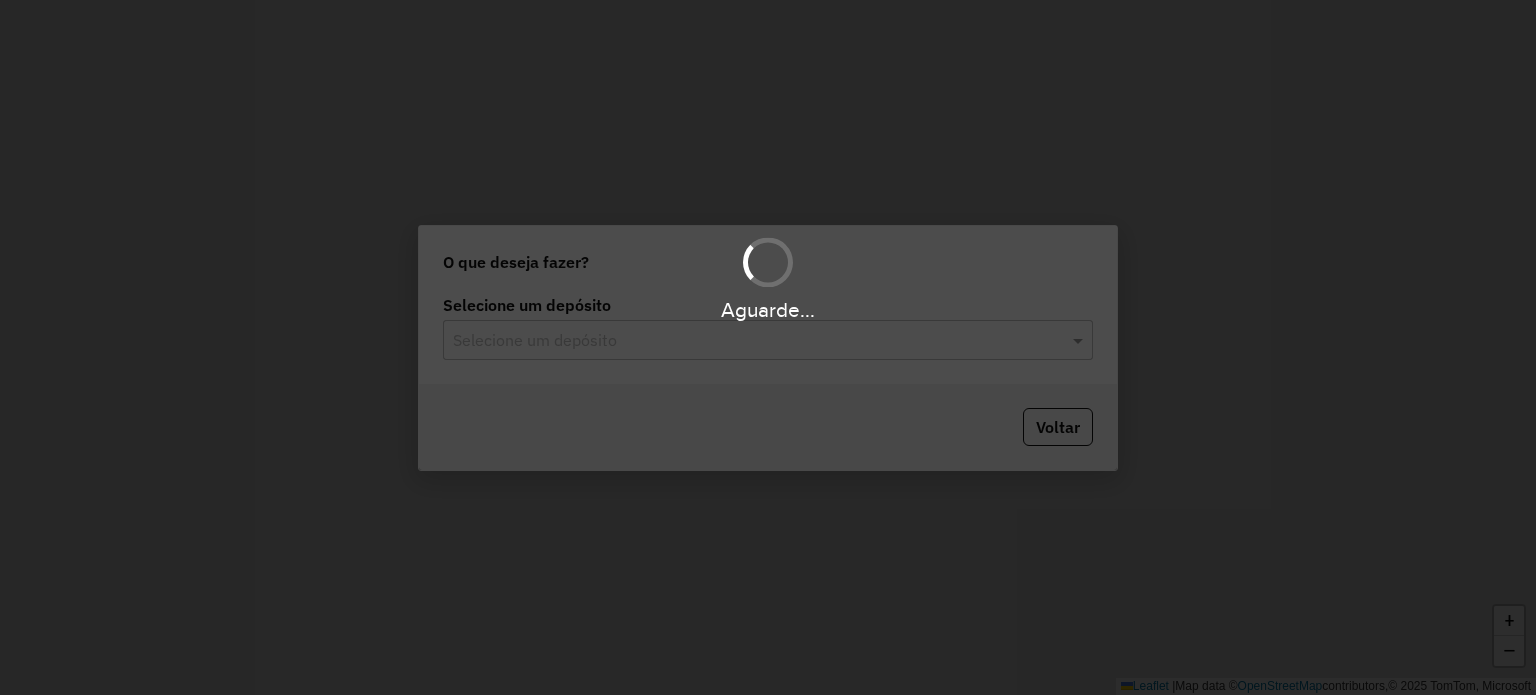 scroll, scrollTop: 0, scrollLeft: 0, axis: both 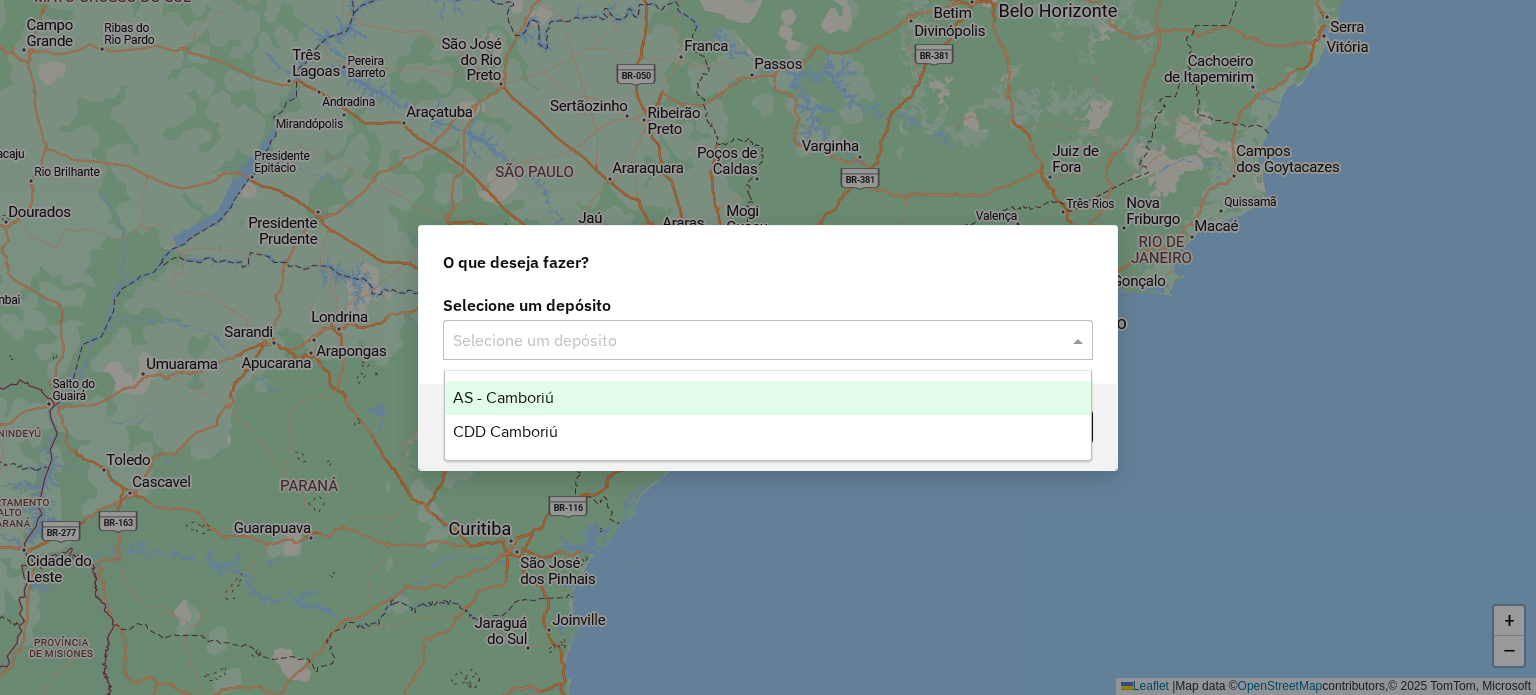 click 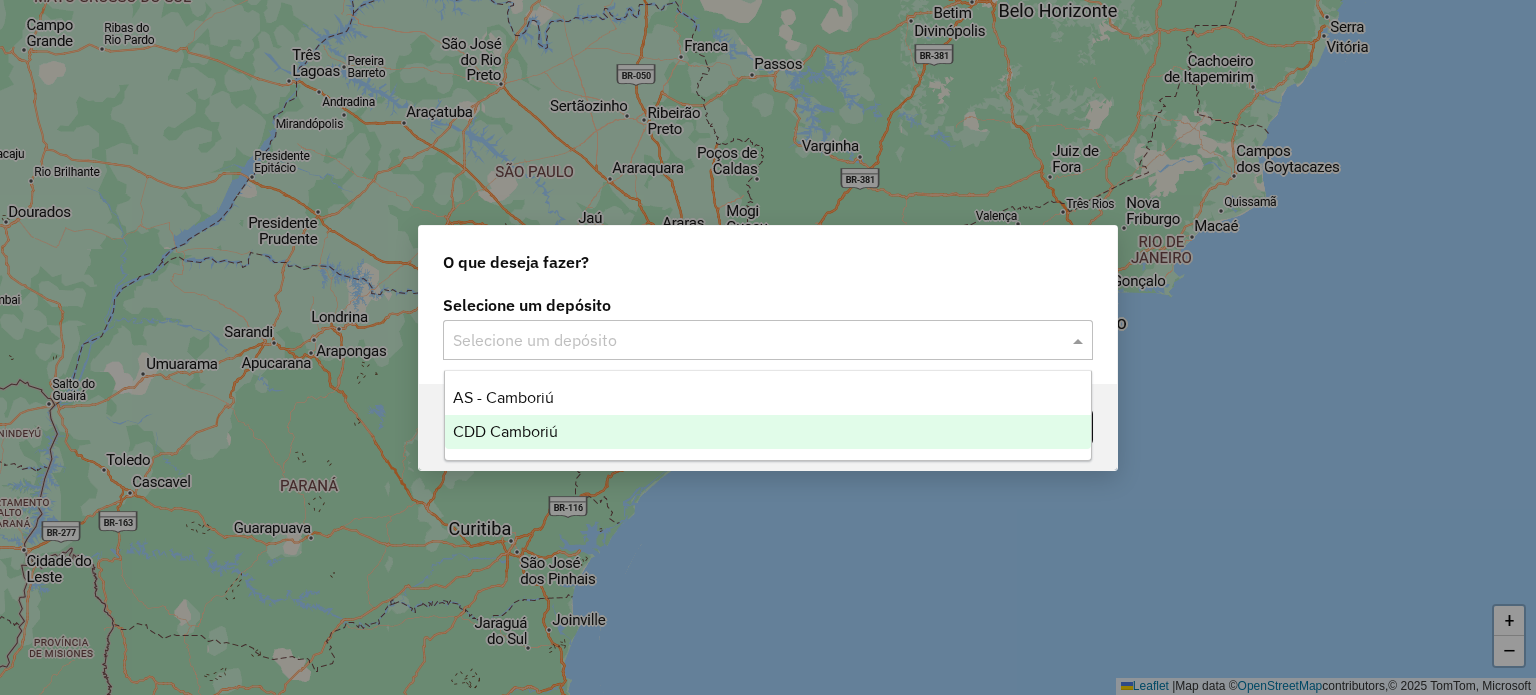 click on "CDD Camboriú" at bounding box center [768, 432] 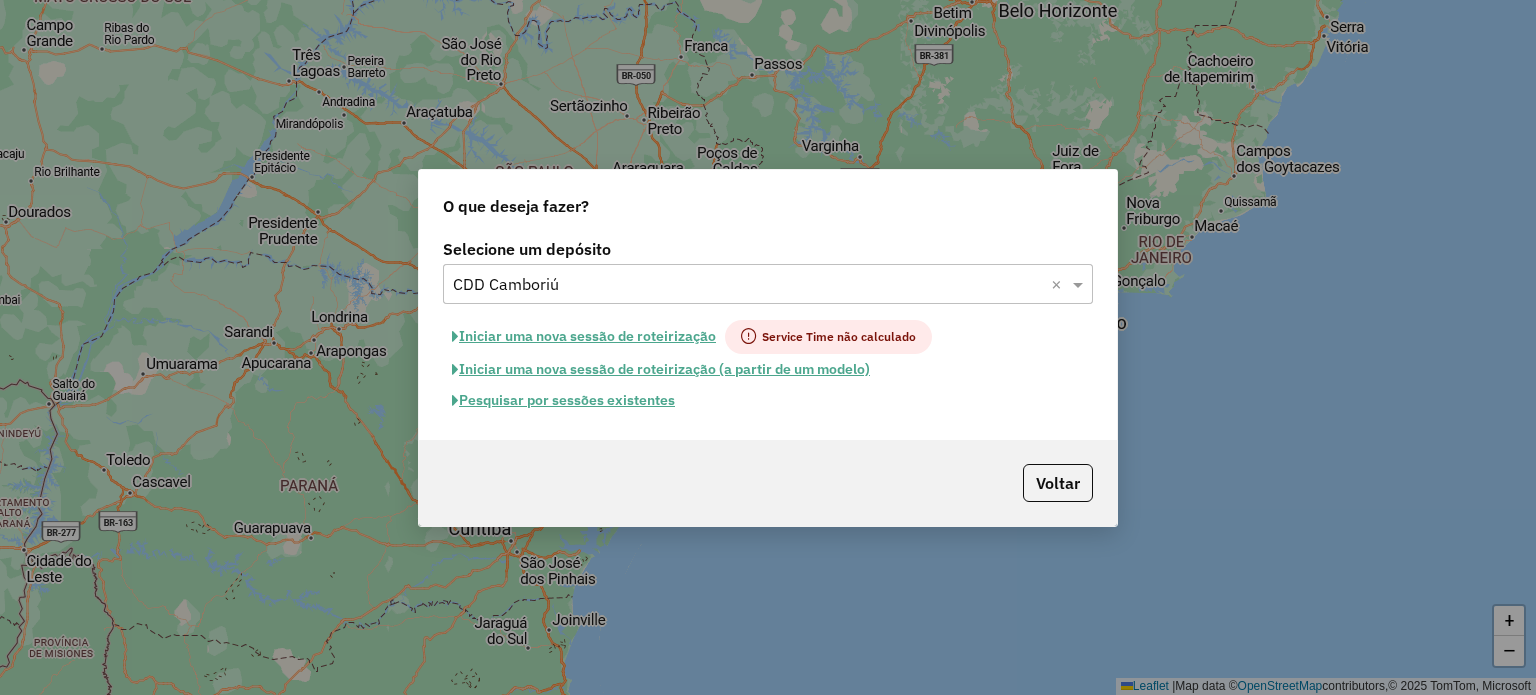 click on "Pesquisar por sessões existentes" 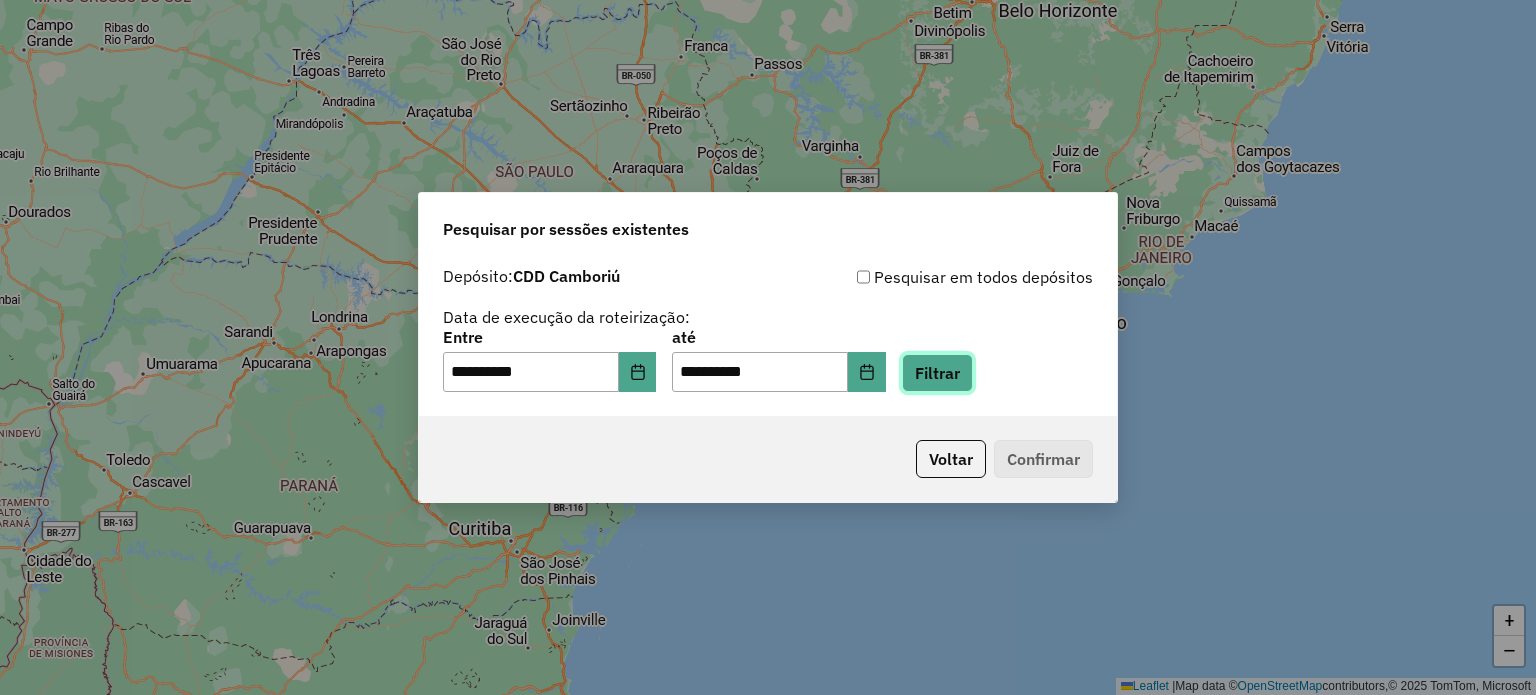 click on "Filtrar" 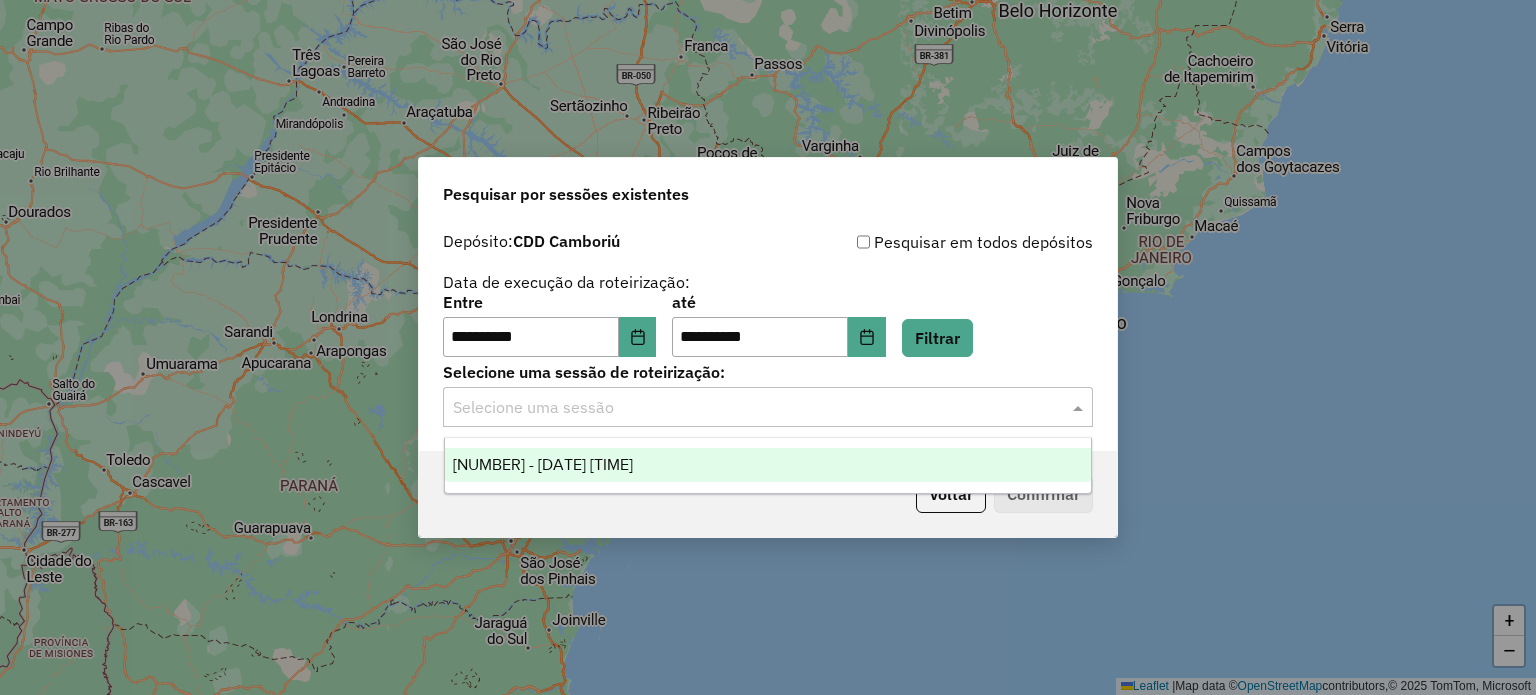 click 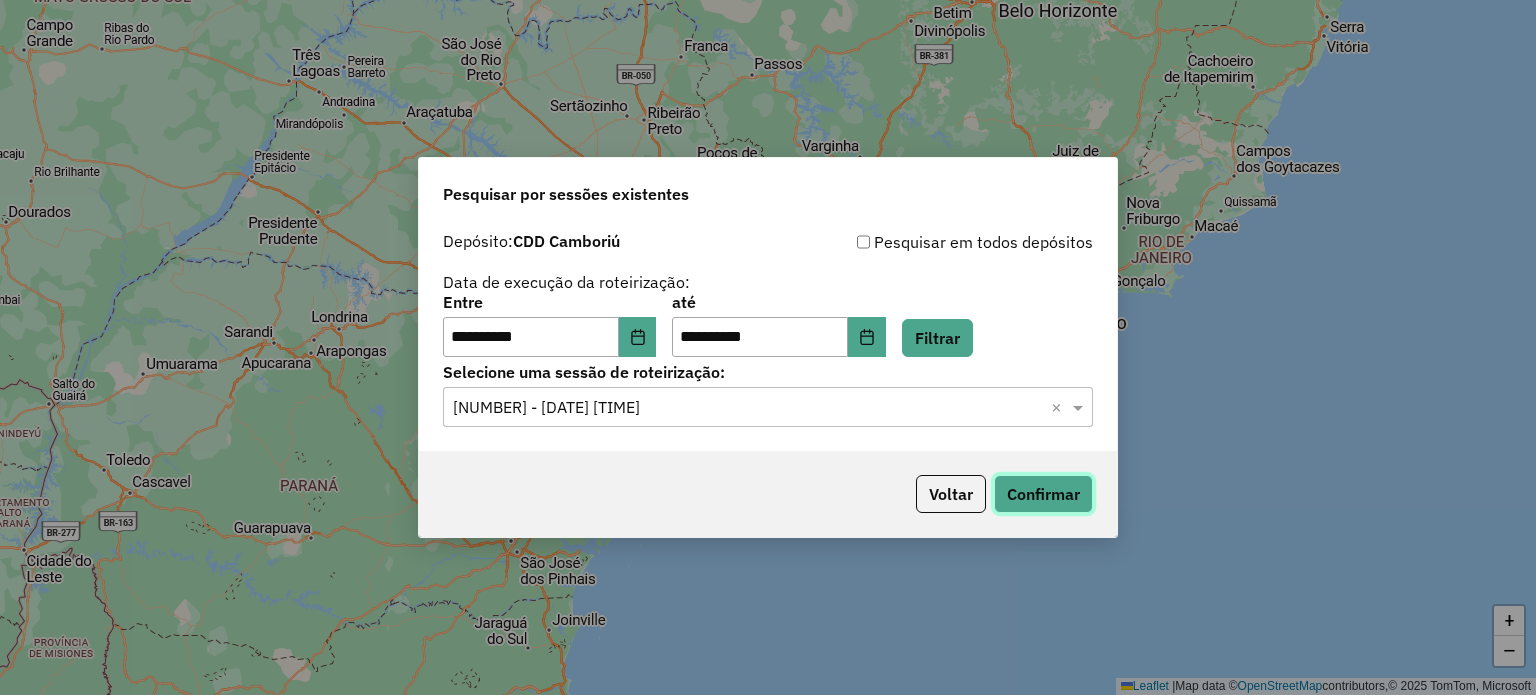 click on "Confirmar" 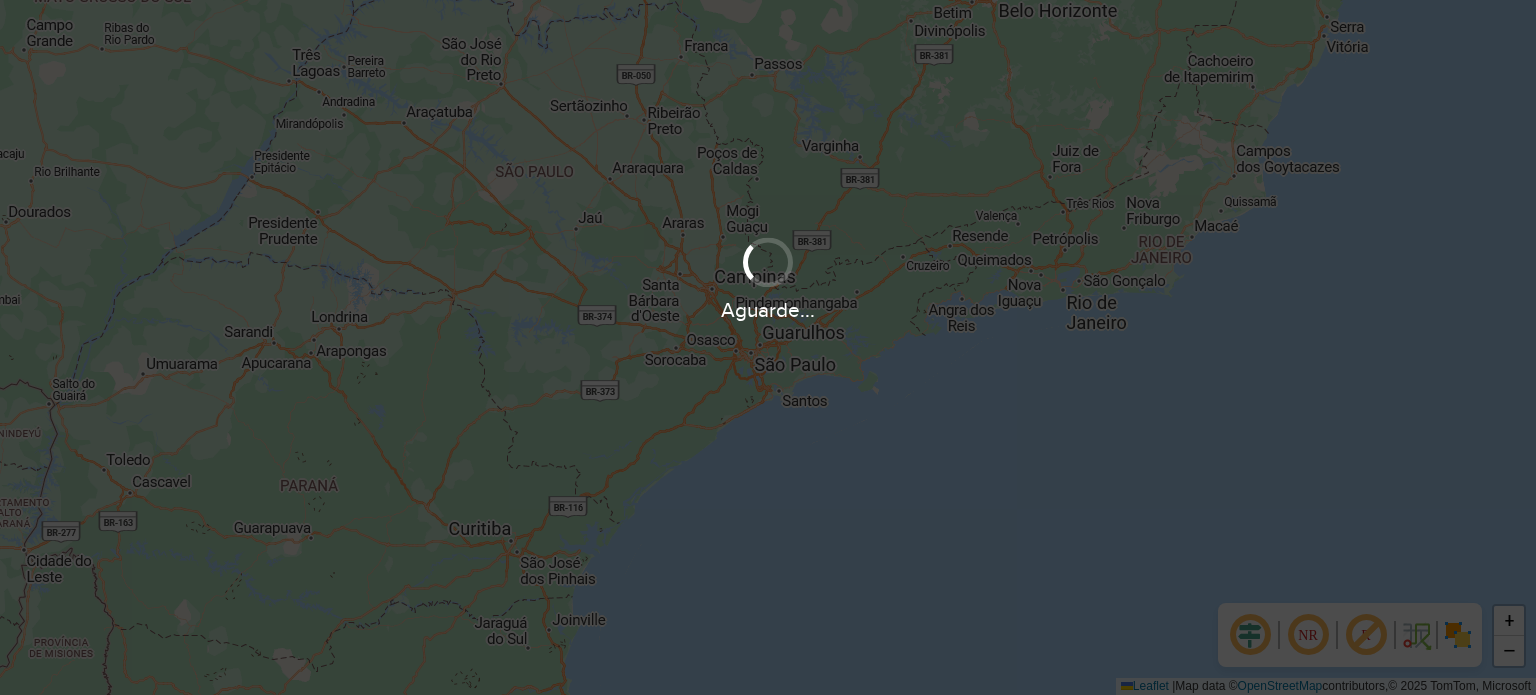 scroll, scrollTop: 0, scrollLeft: 0, axis: both 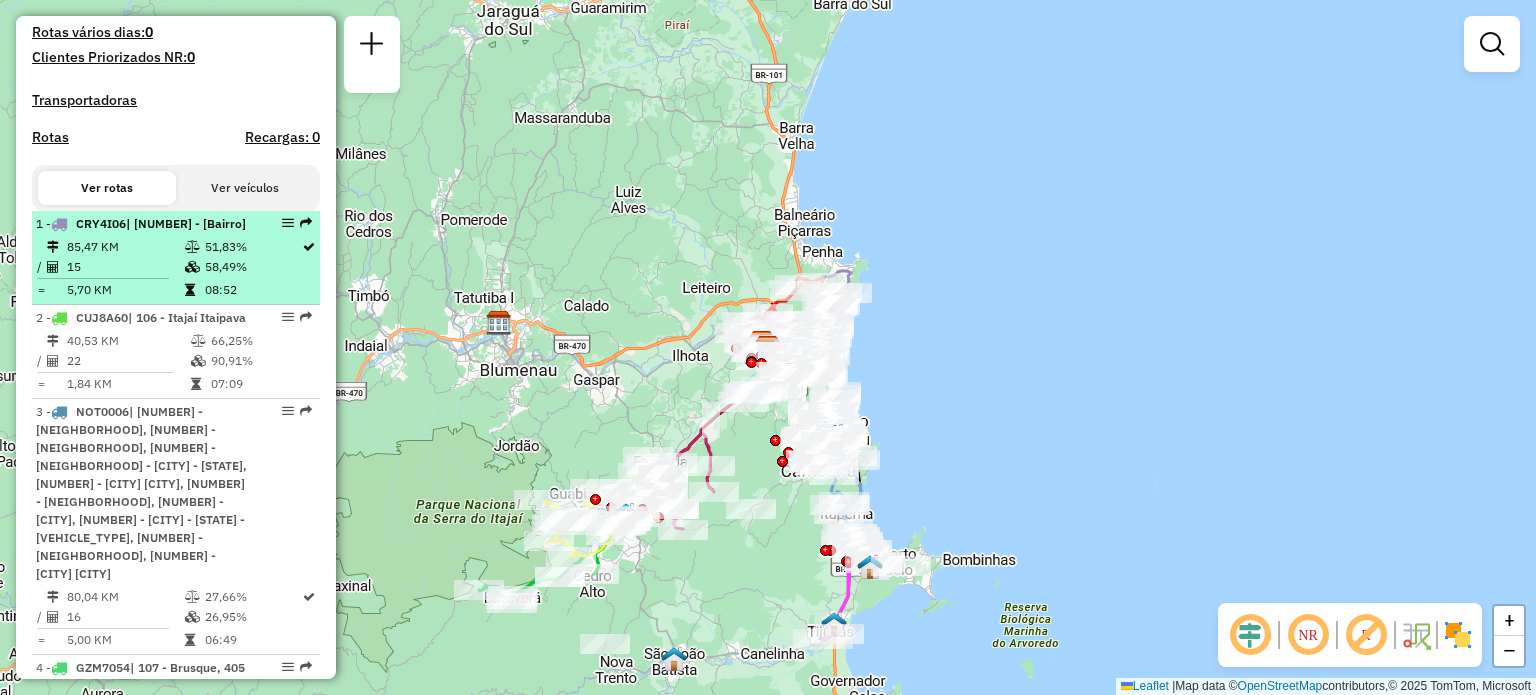 click at bounding box center (194, 247) 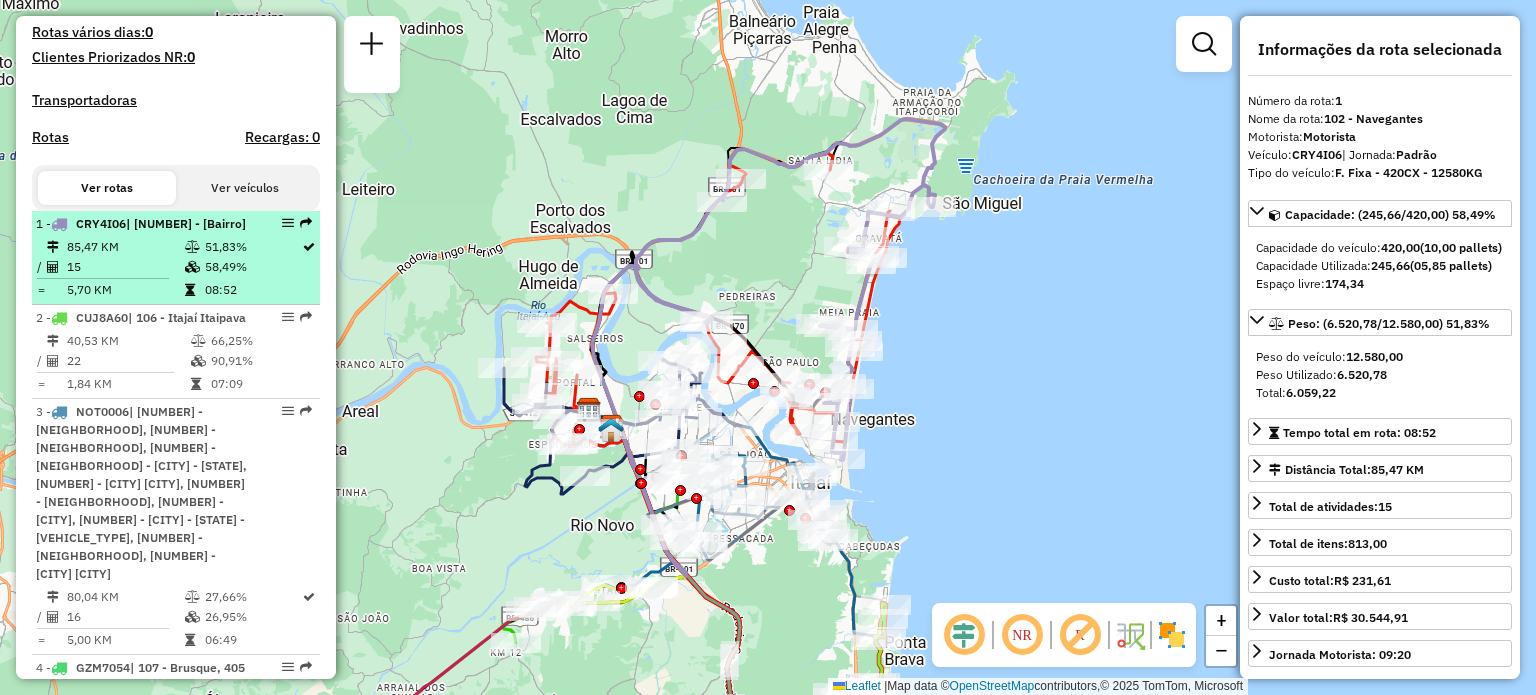 click on "| [NUMBER] - [Bairro]" at bounding box center (186, 223) 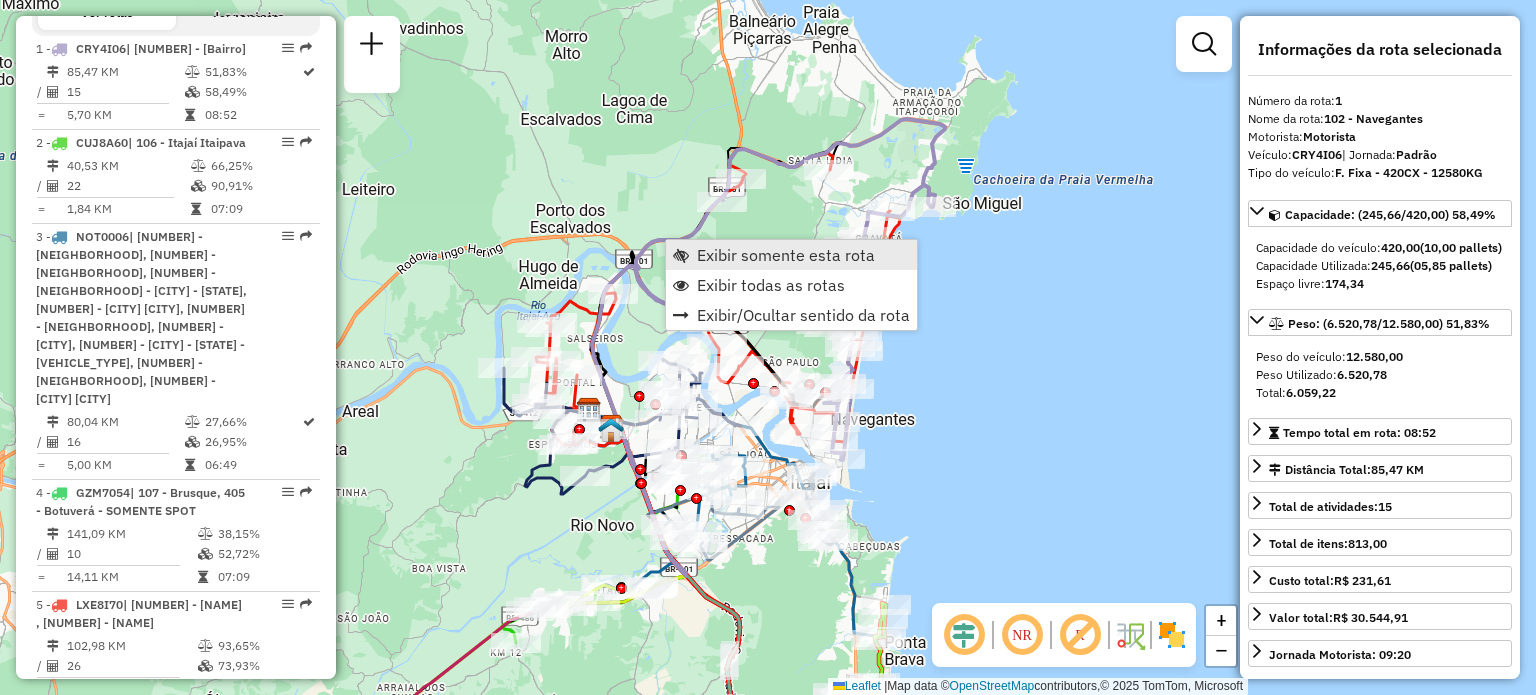 scroll, scrollTop: 795, scrollLeft: 0, axis: vertical 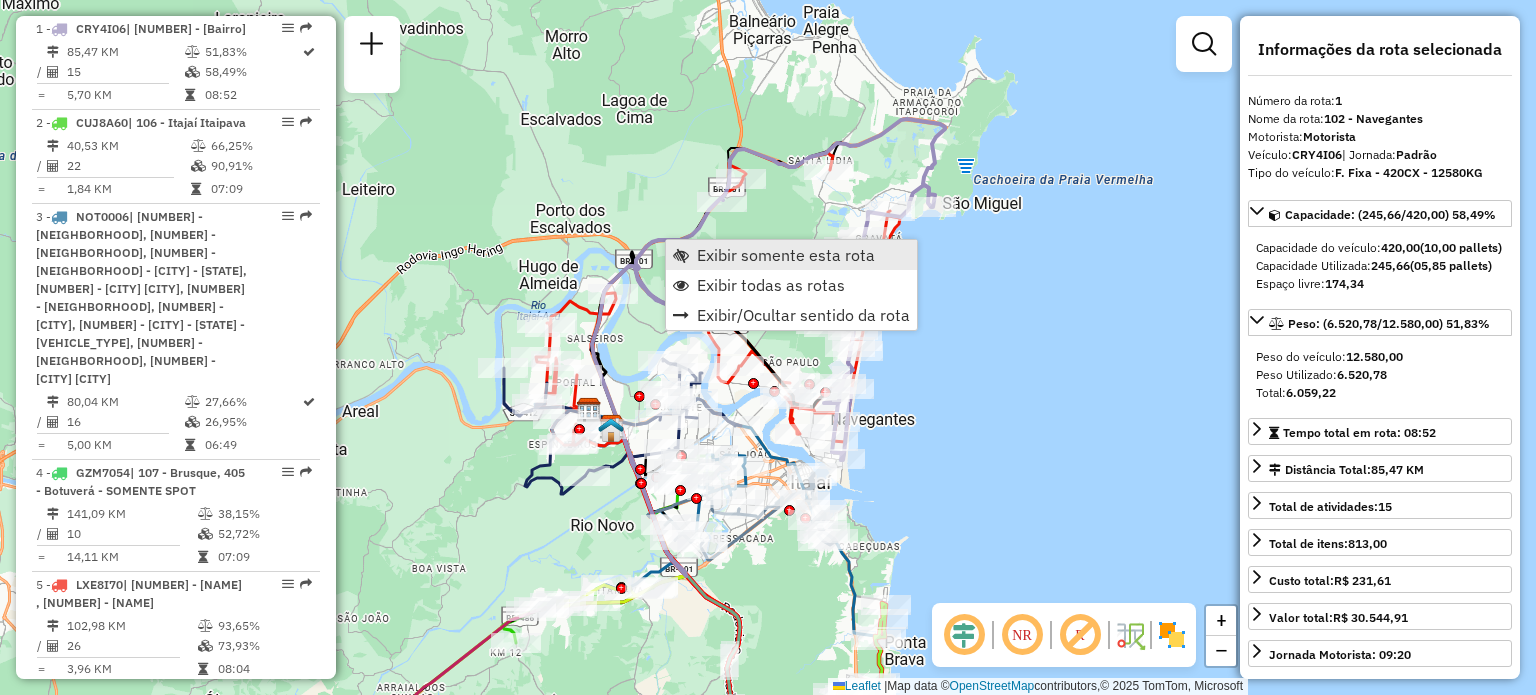 click on "Exibir somente esta rota" at bounding box center (791, 255) 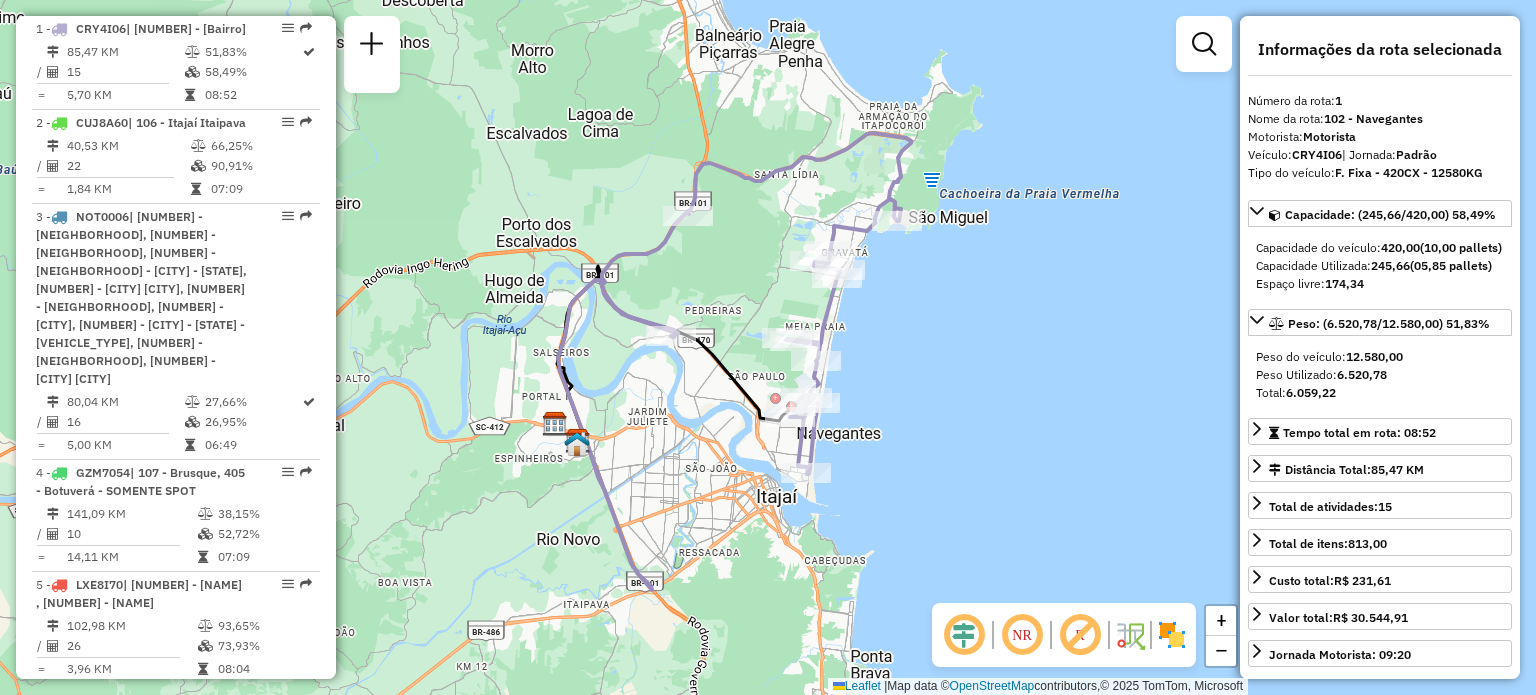 drag, startPoint x: 703, startPoint y: 425, endPoint x: 673, endPoint y: 434, distance: 31.320919 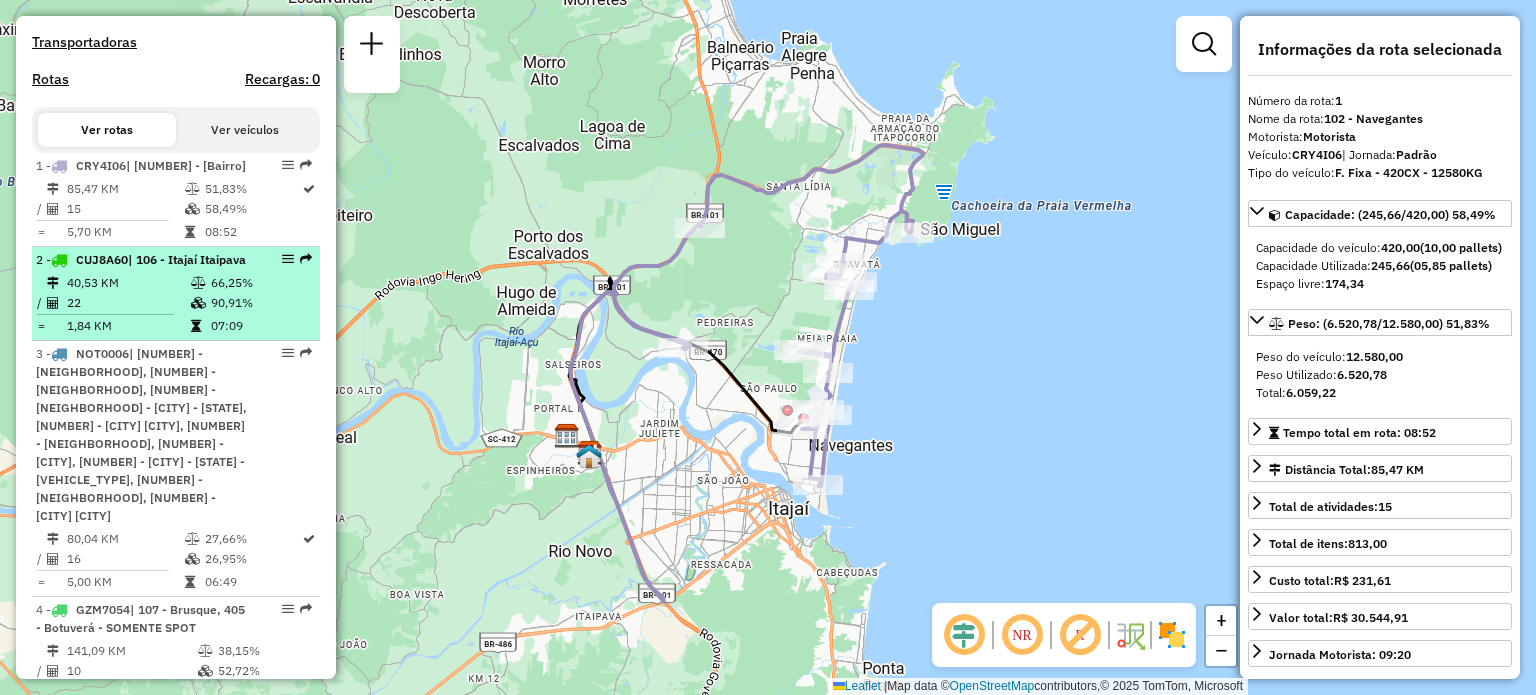 scroll, scrollTop: 700, scrollLeft: 0, axis: vertical 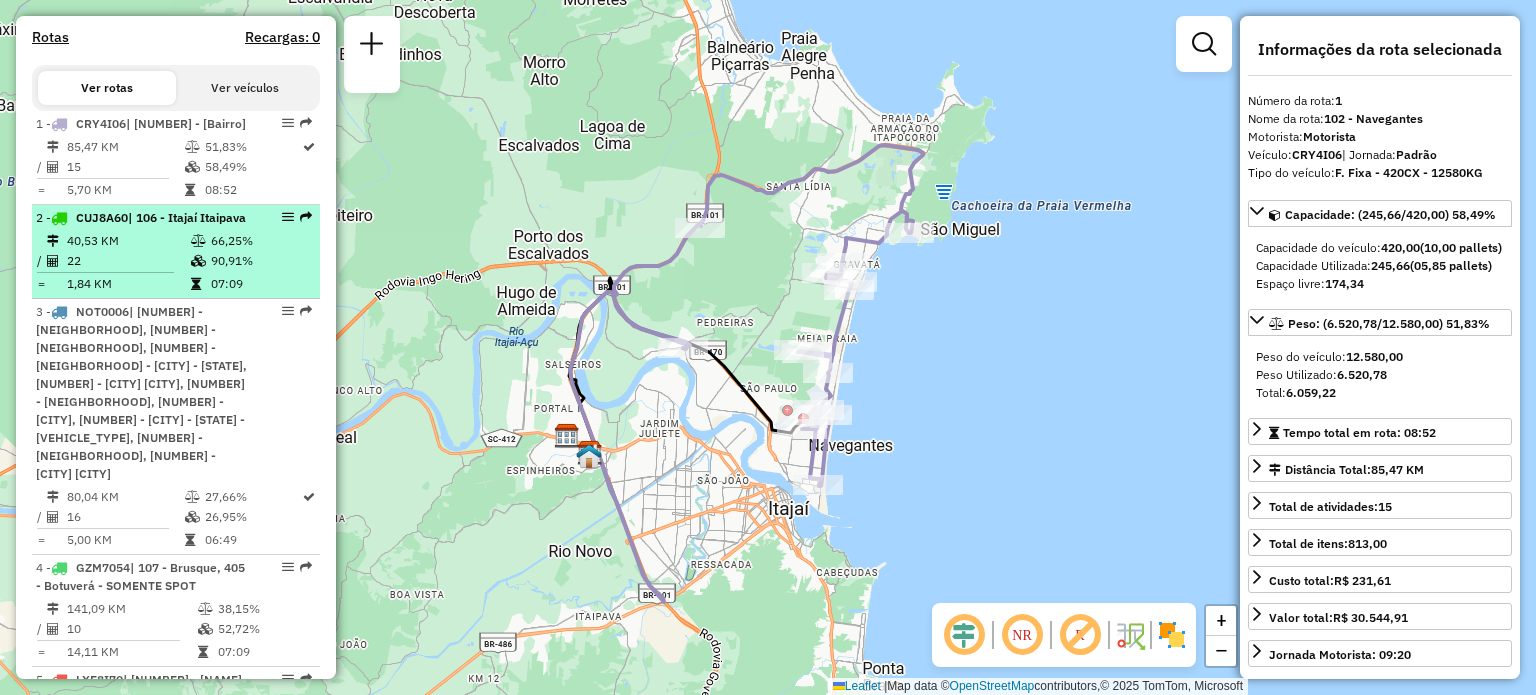 click on "2 -    CUJ8A60 | 106 - [CITY] [CITY]" at bounding box center (142, 218) 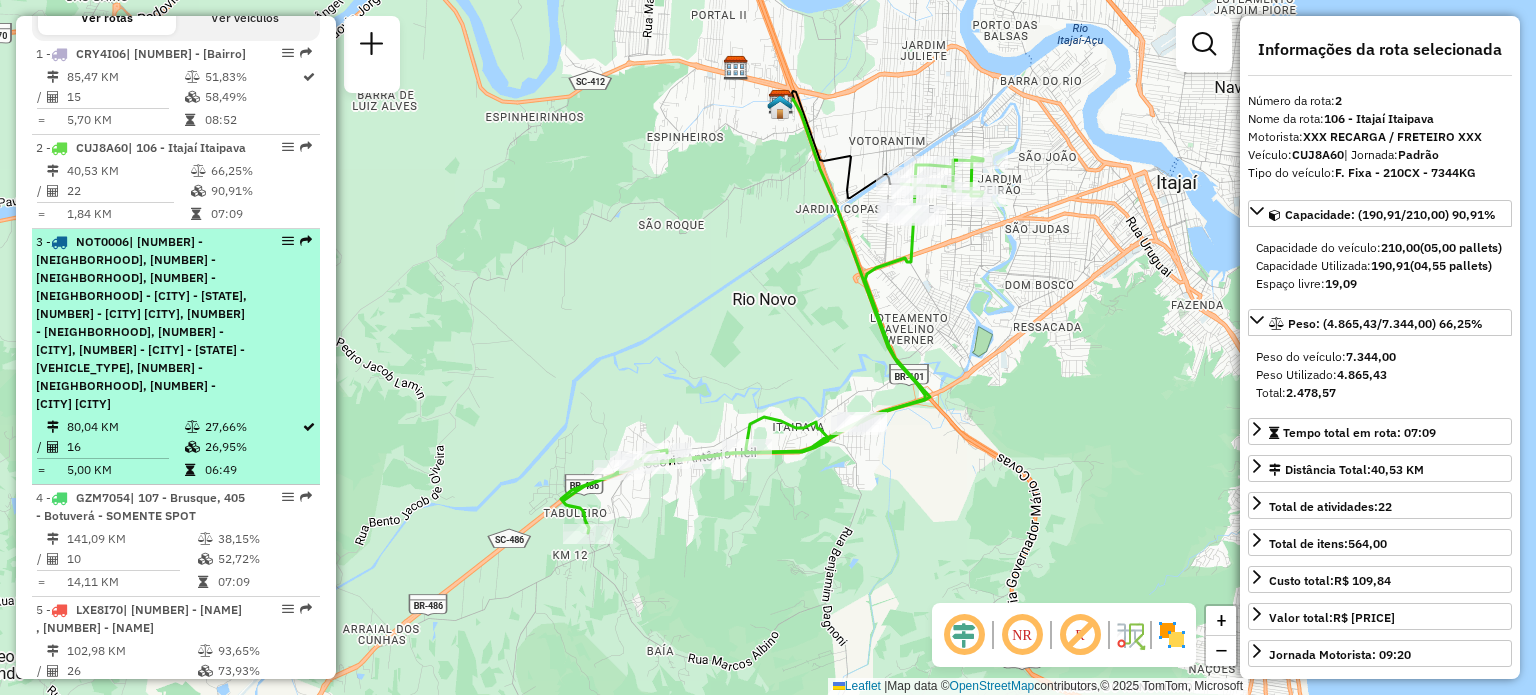 scroll, scrollTop: 800, scrollLeft: 0, axis: vertical 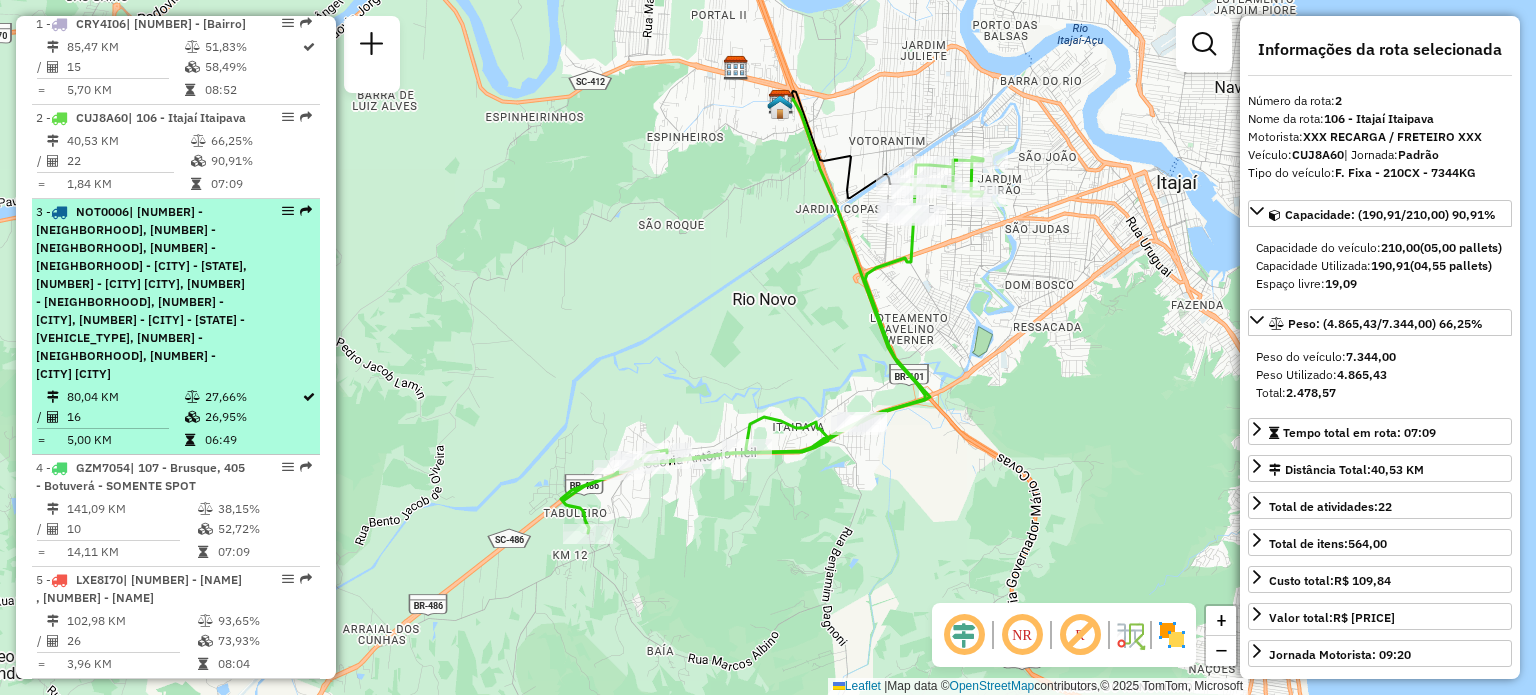 click on "| [NUMBER] - [NEIGHBORHOOD], [NUMBER] - [NEIGHBORHOOD], [NUMBER] - [NEIGHBORHOOD] - [CITY] - [STATE], [NUMBER] - [CITY] [CITY], [NUMBER] - [NEIGHBORHOOD], [NUMBER] - [CITY], [NUMBER] - [CITY] - [STATE] - [VEHICLE_TYPE], [NUMBER] - [NEIGHBORHOOD], [NUMBER] - [CITY] [CITY]" at bounding box center (141, 292) 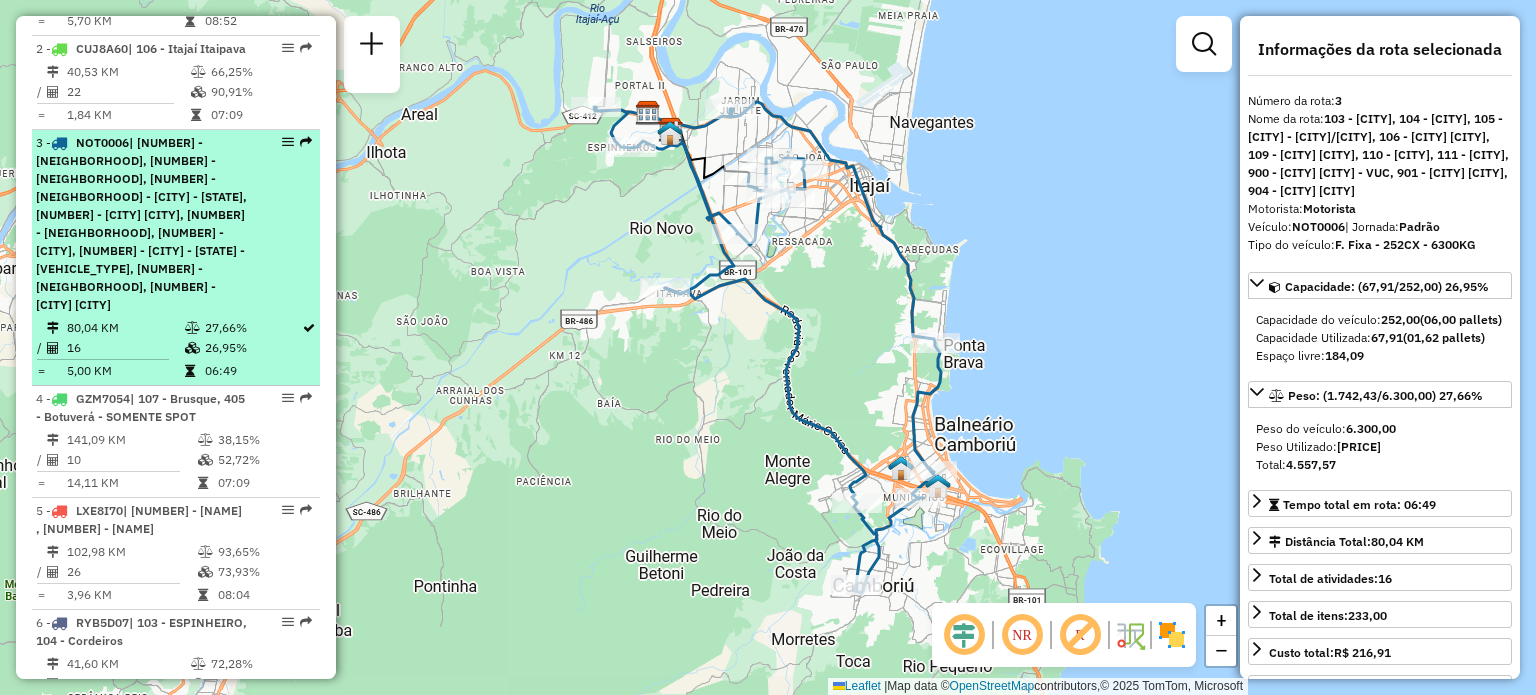 scroll, scrollTop: 900, scrollLeft: 0, axis: vertical 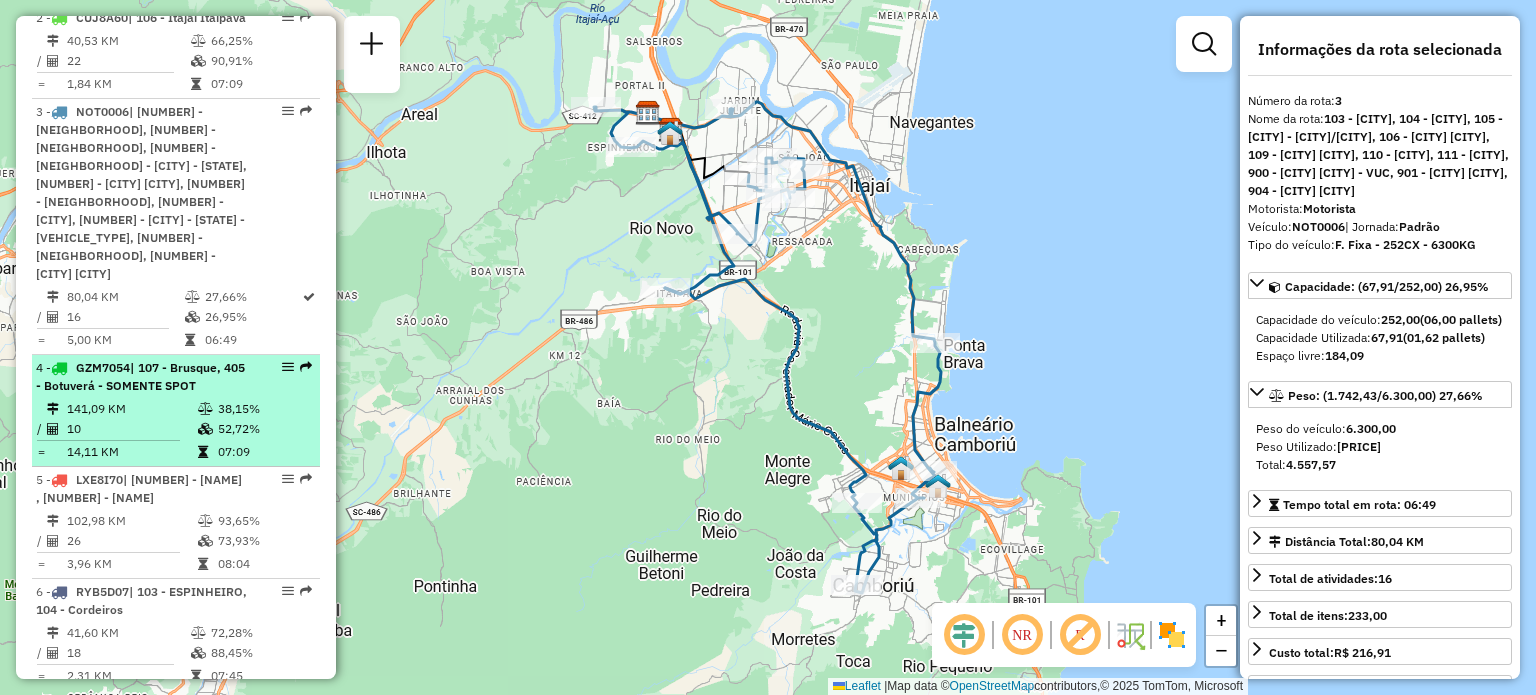 click on "52,72%" at bounding box center (264, 429) 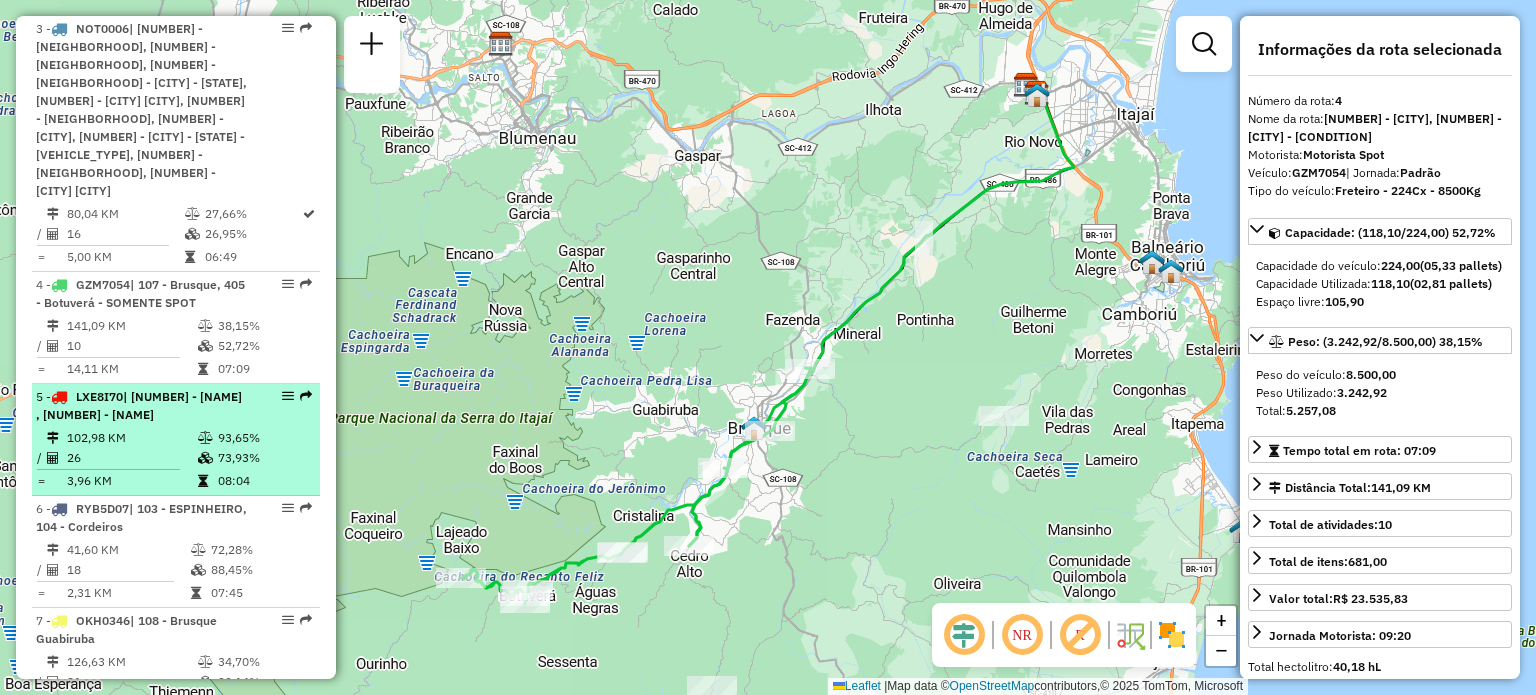 scroll, scrollTop: 1000, scrollLeft: 0, axis: vertical 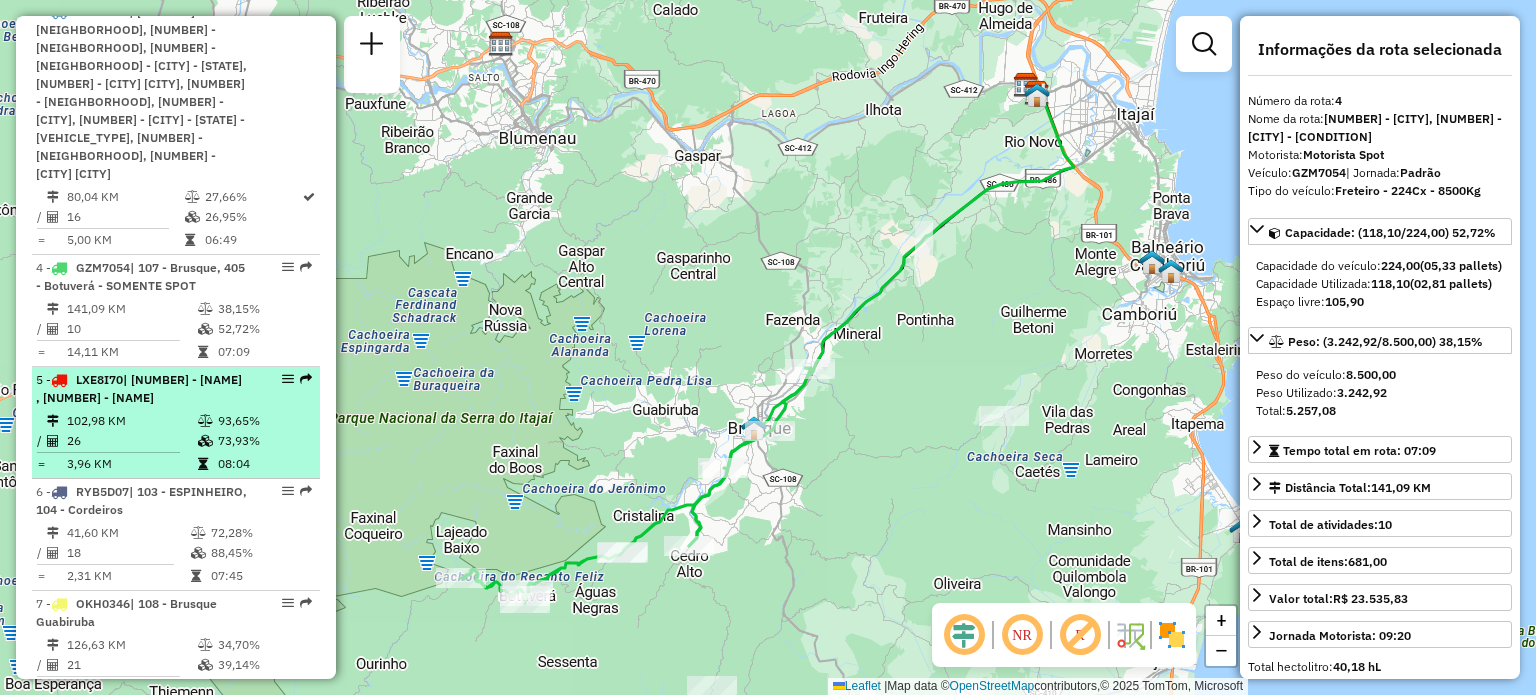 click on "[NUMBER] - [CODE] | [NUMBER] - [CITY], [NUMBER] - [NEIGHBORHOOD]" at bounding box center (142, 389) 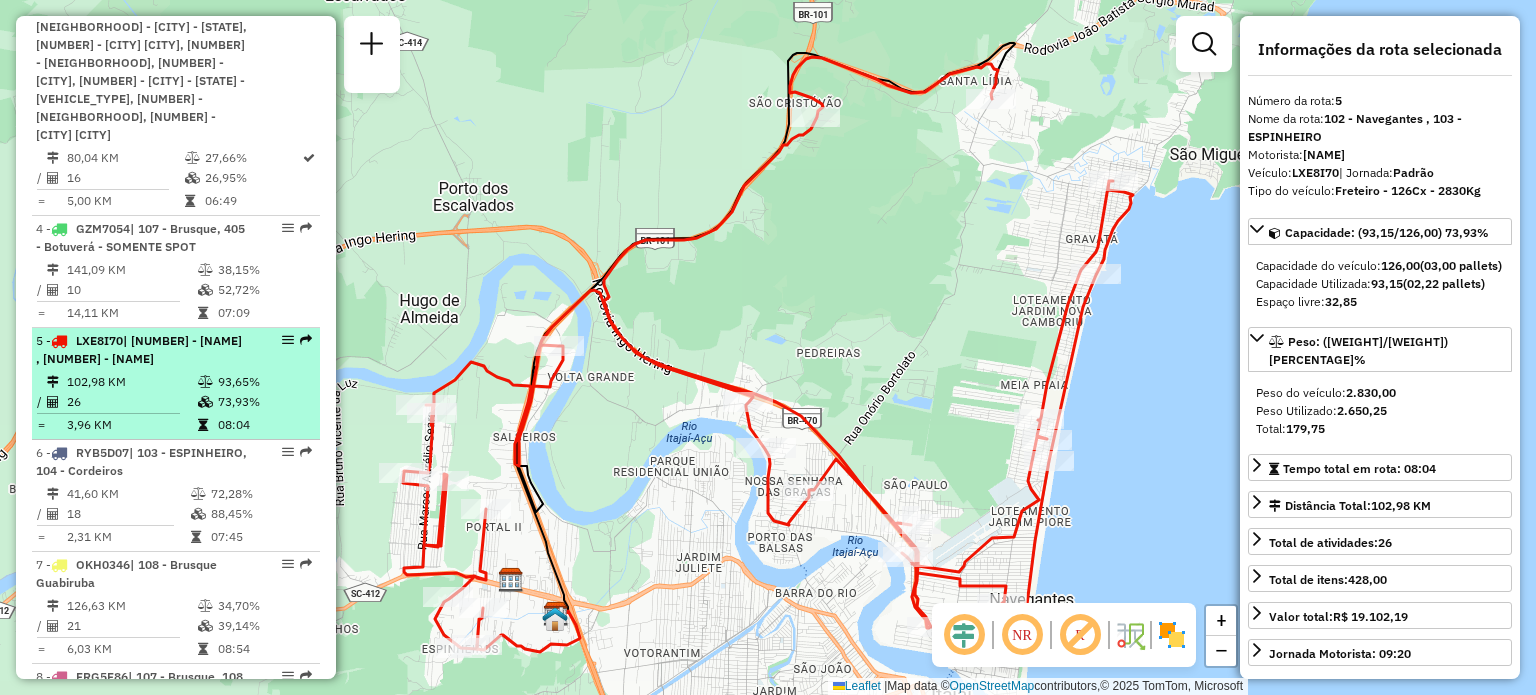scroll, scrollTop: 1100, scrollLeft: 0, axis: vertical 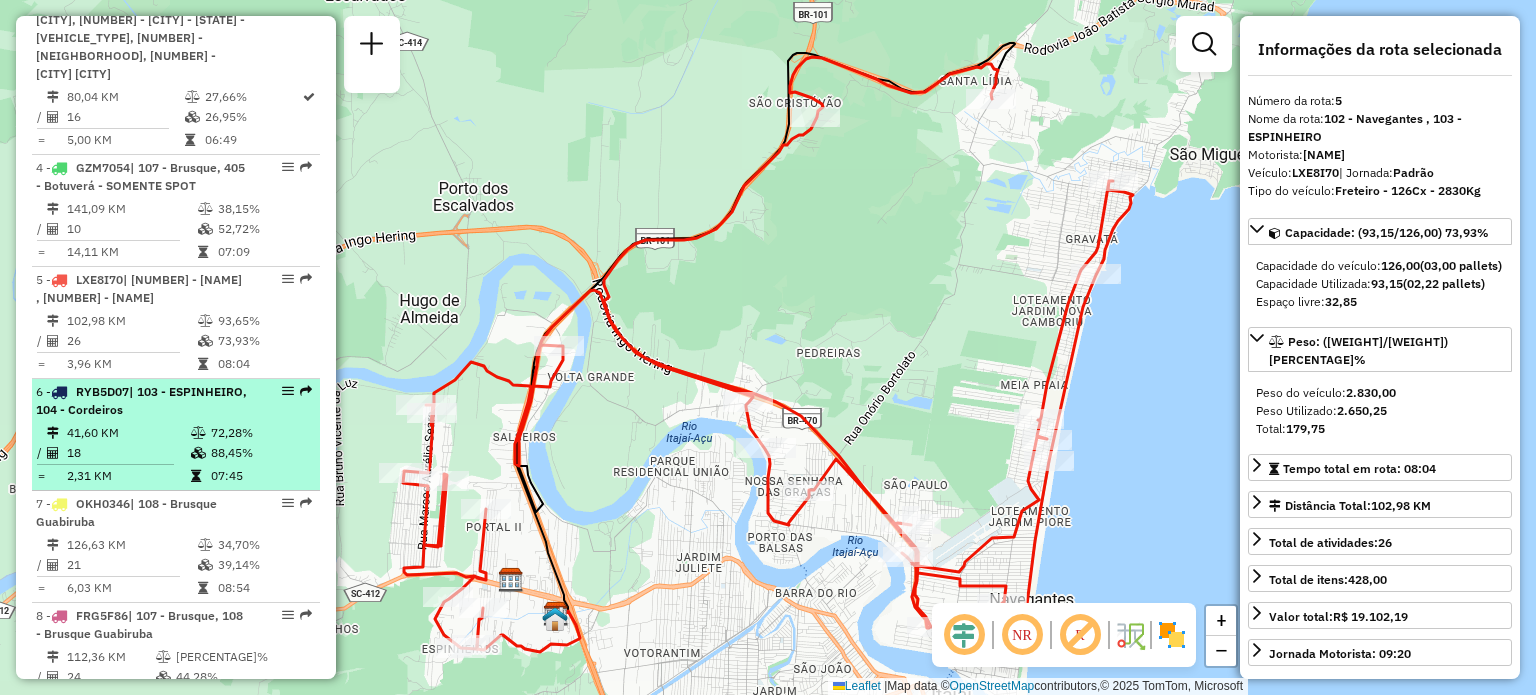 click on "[NUMBER] - [CODE] | [NUMBER] - [NEIGHBORHOOD], [NUMBER] - [NEIGHBORHOOD]" at bounding box center (142, 401) 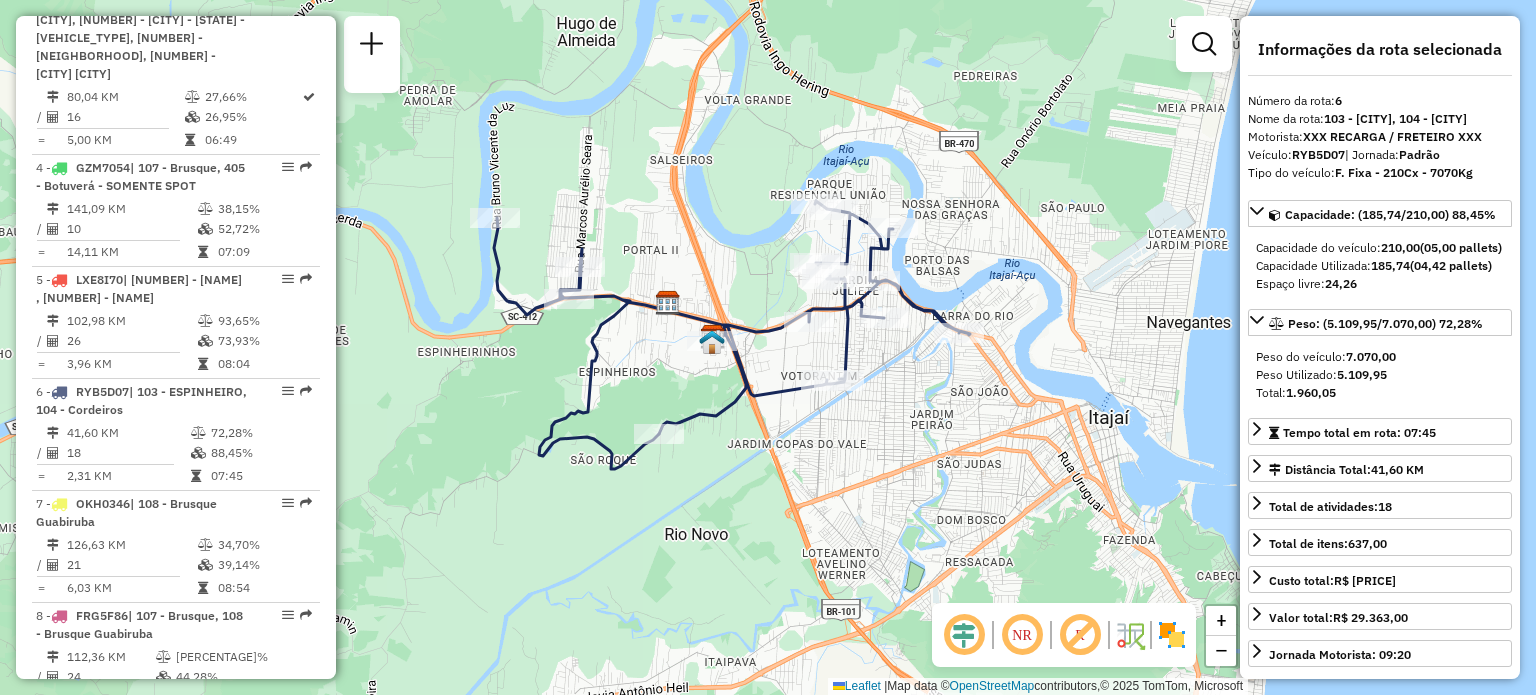 drag, startPoint x: 771, startPoint y: 234, endPoint x: 740, endPoint y: 266, distance: 44.553337 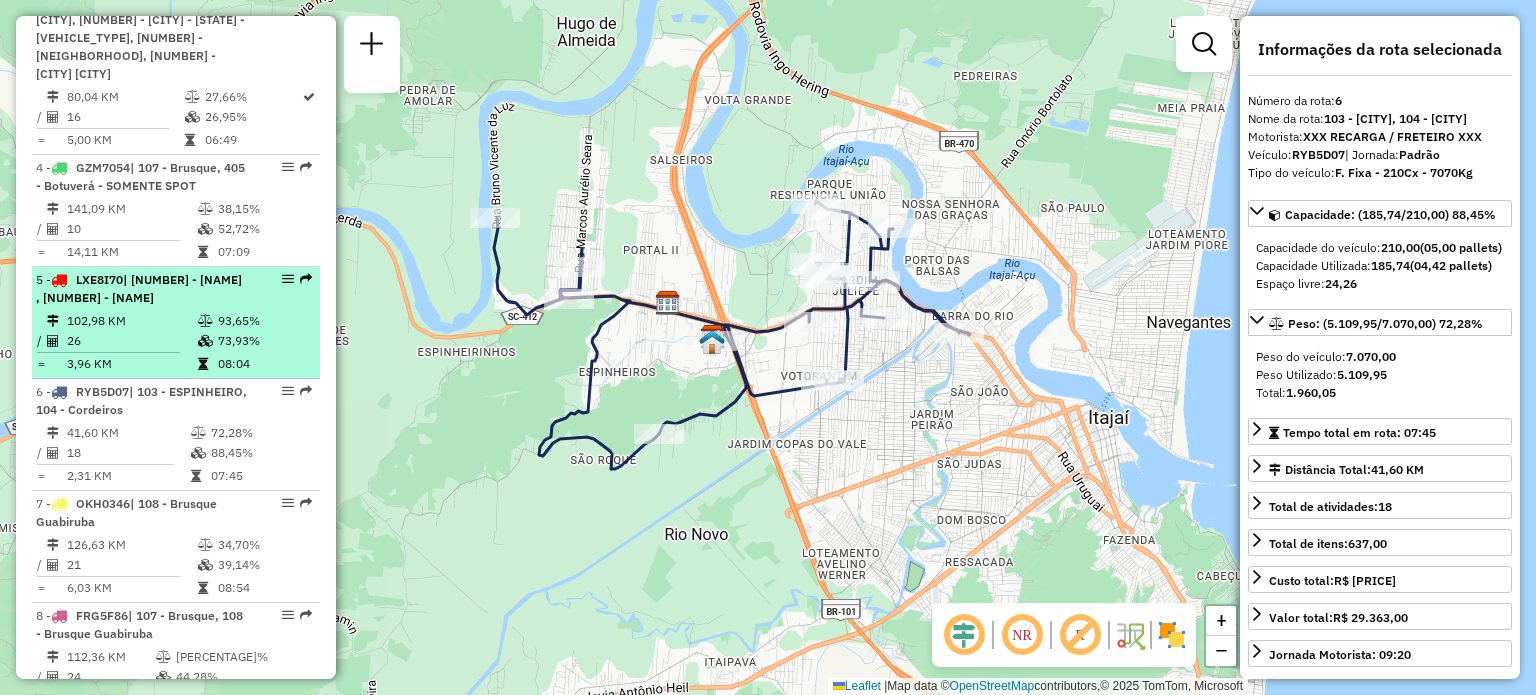 click on "| [NUMBER] - [NAME] , [NUMBER] - [NAME]" at bounding box center [139, 288] 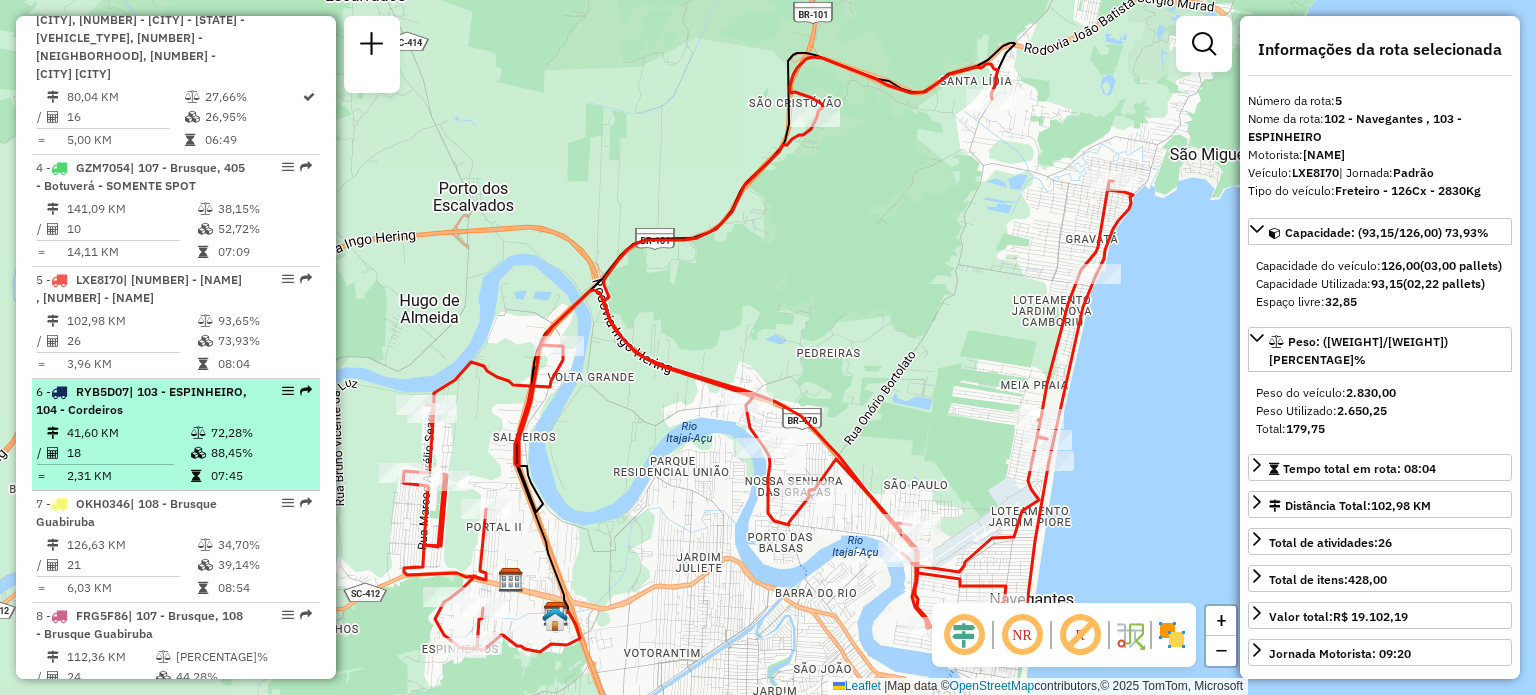 click on "41,60 KM" at bounding box center (128, 433) 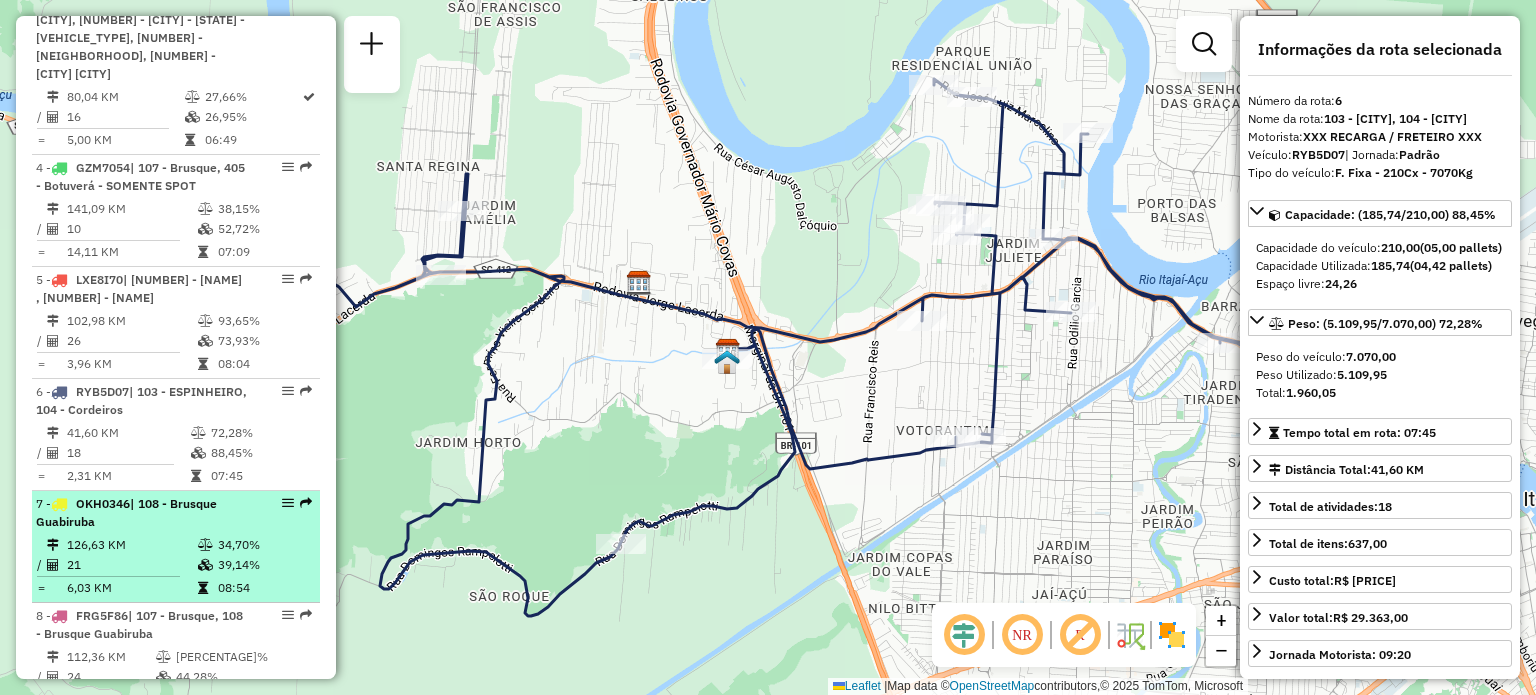 click on "[NUMBER] - [COMPANY] | [NUMBER] - [Bairro] [Bairro]" at bounding box center [142, 513] 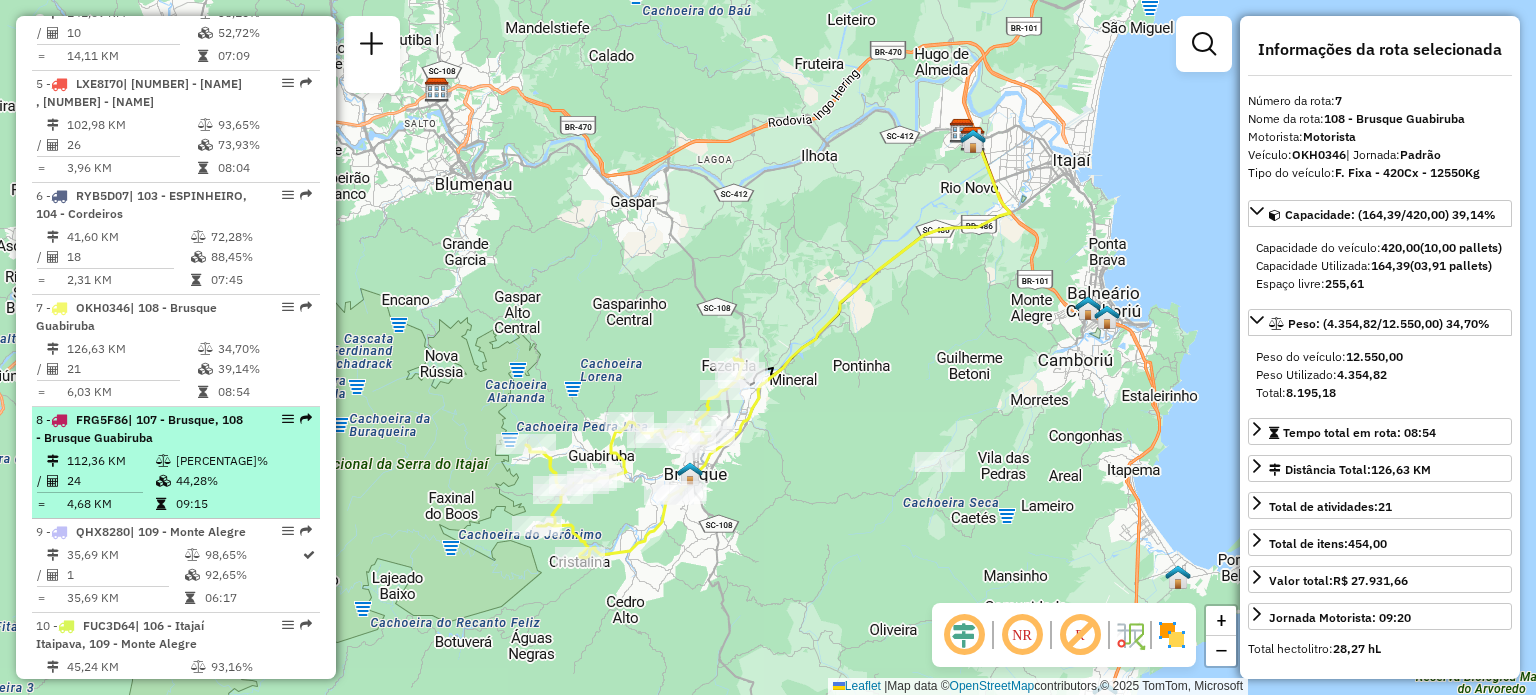scroll, scrollTop: 1300, scrollLeft: 0, axis: vertical 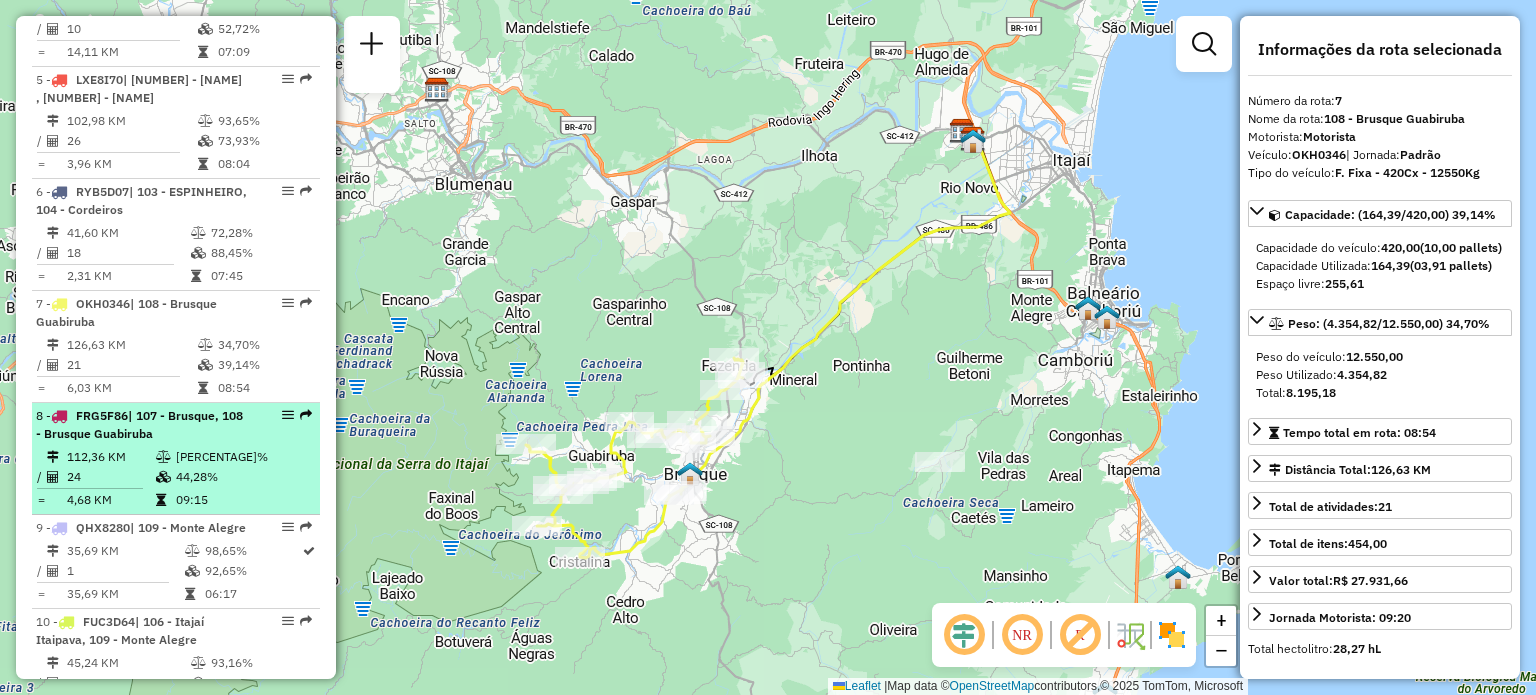 click on "| 107 - Brusque, 108 - Brusque Guabiruba" at bounding box center [139, 424] 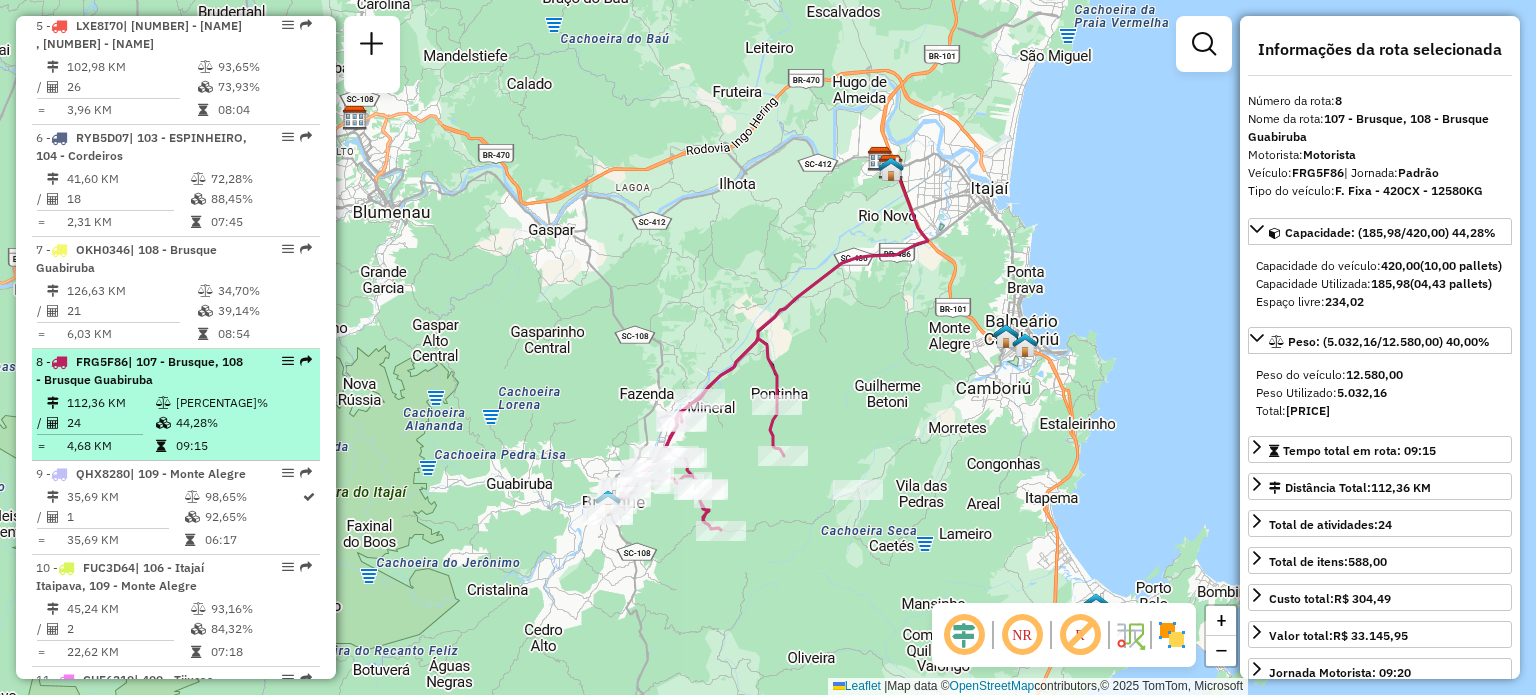 scroll, scrollTop: 1400, scrollLeft: 0, axis: vertical 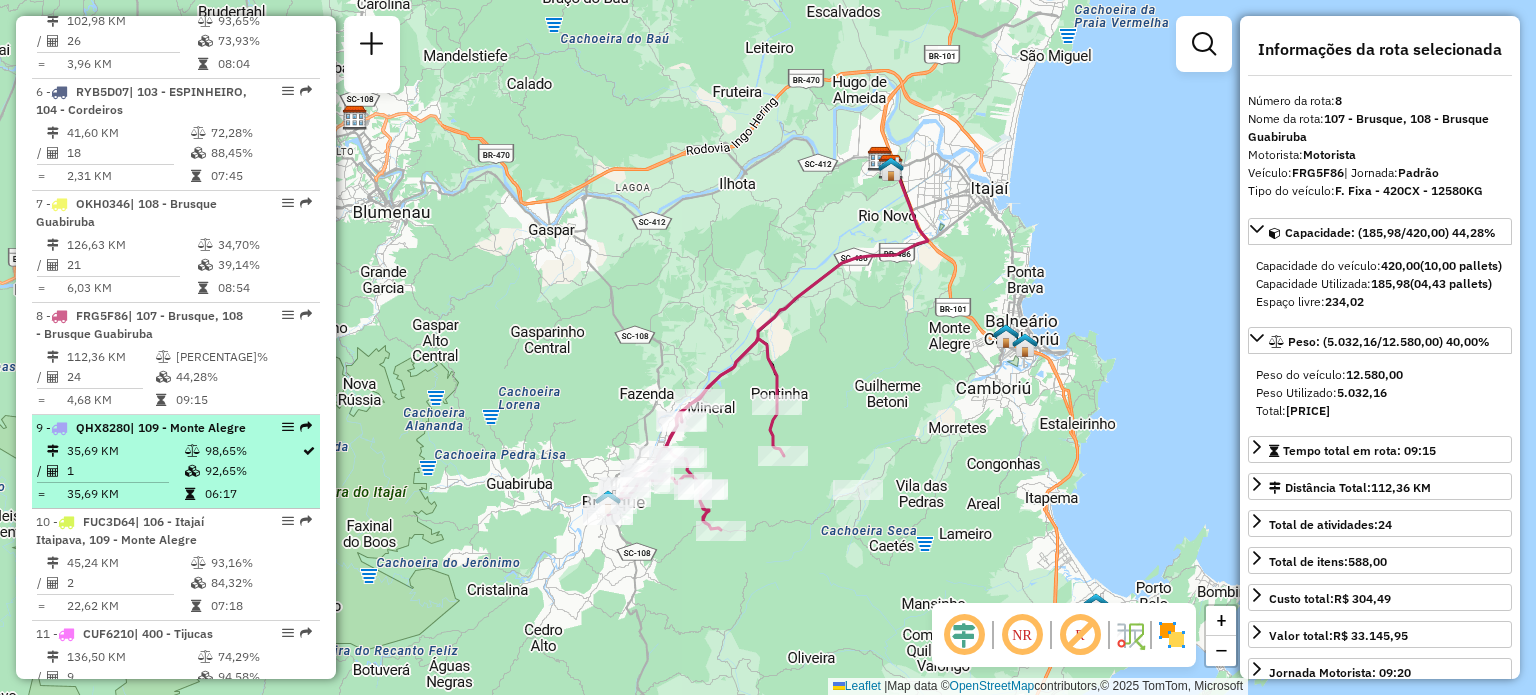 click on "9 -       QHX8280   | 109 - Monte Alegre" at bounding box center [142, 428] 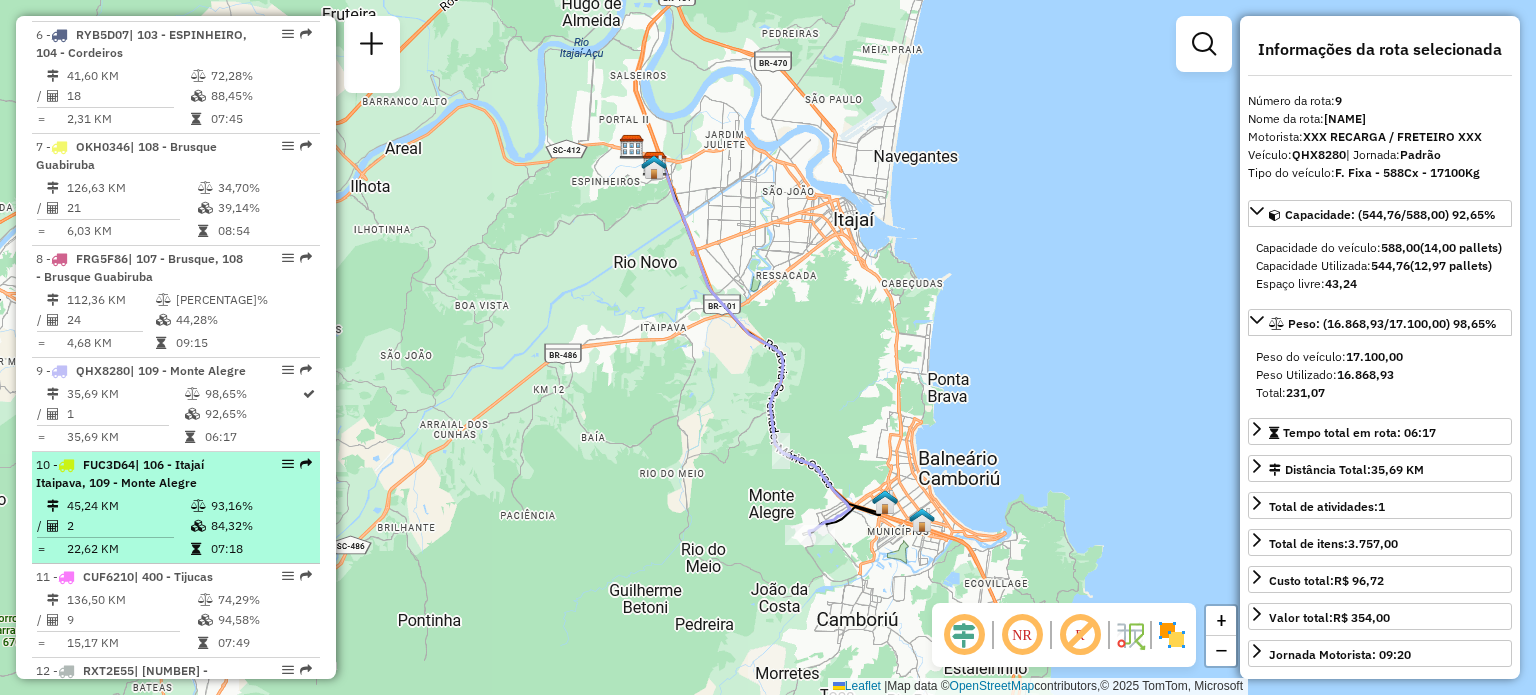 scroll, scrollTop: 1500, scrollLeft: 0, axis: vertical 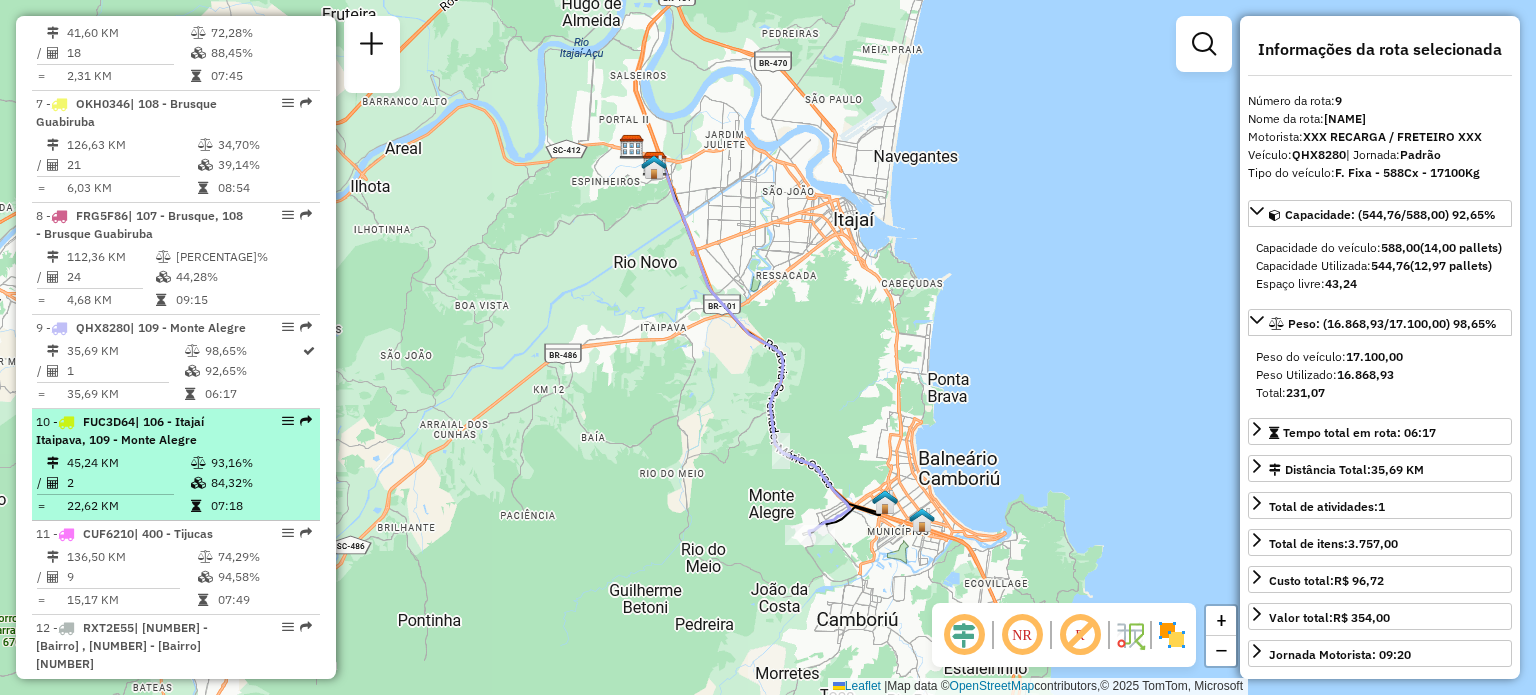 click on "10 -       FUC3D64   | 106 - Itajaí Itaipava, 109 - Monte Alegre" at bounding box center (142, 431) 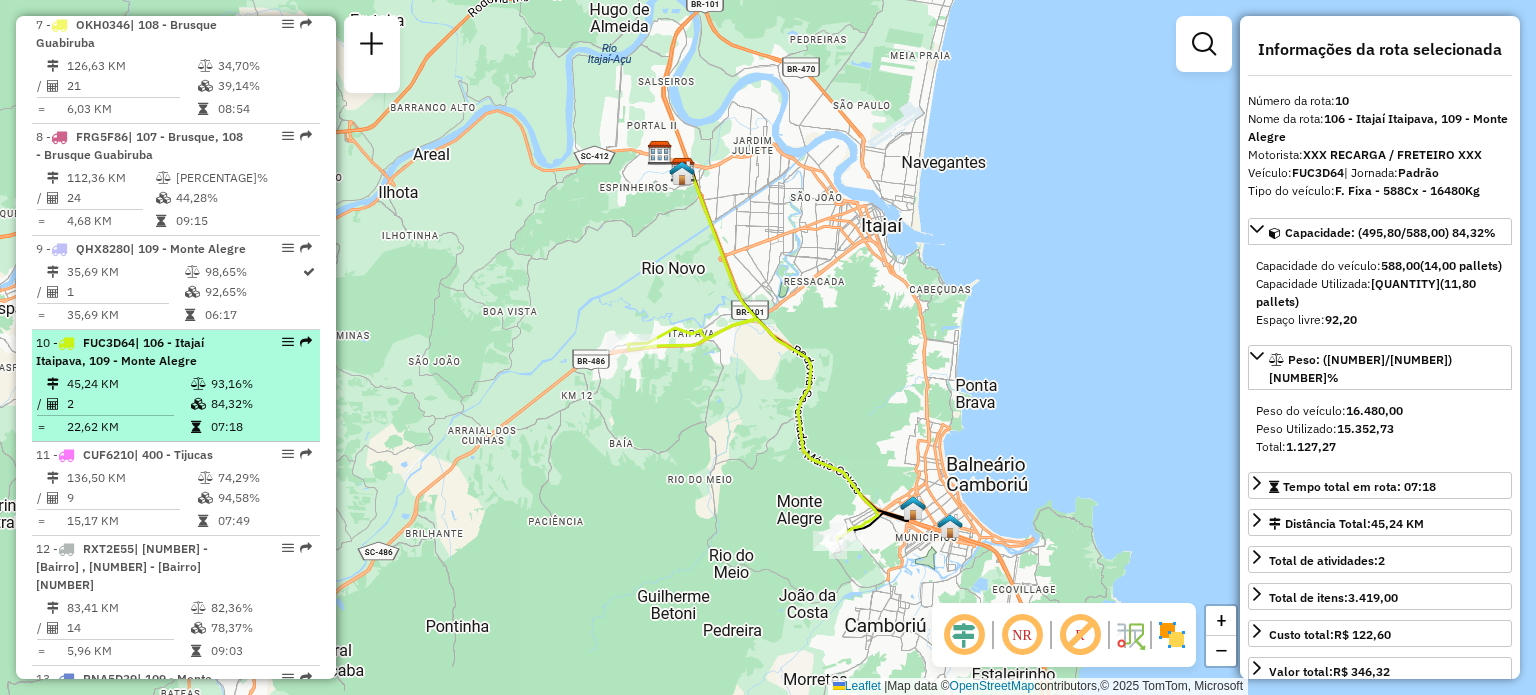 scroll, scrollTop: 1600, scrollLeft: 0, axis: vertical 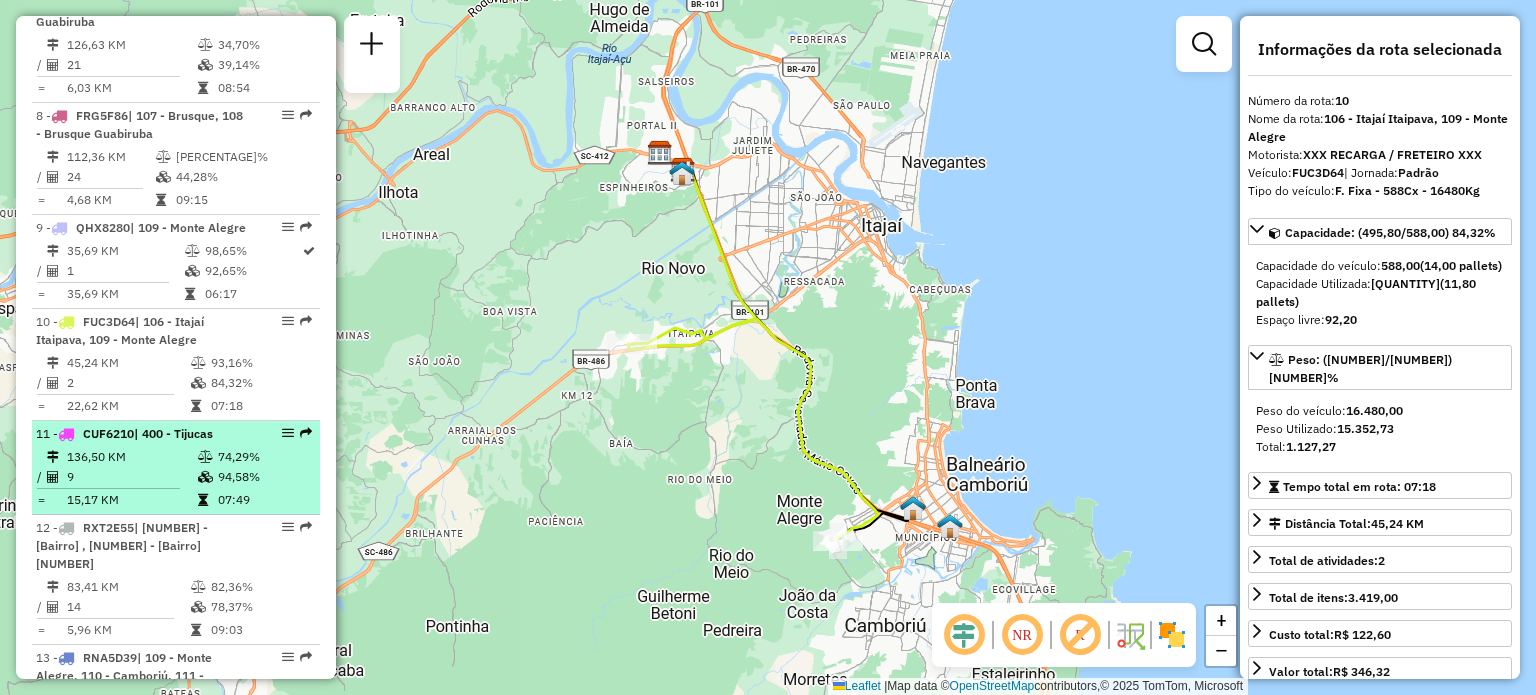 click on "11 -       CUF6210   | 400 - Tijucas  136,50 KM   74,29%  /  9   94,58%     =  15,17 KM   07:49" at bounding box center (176, 468) 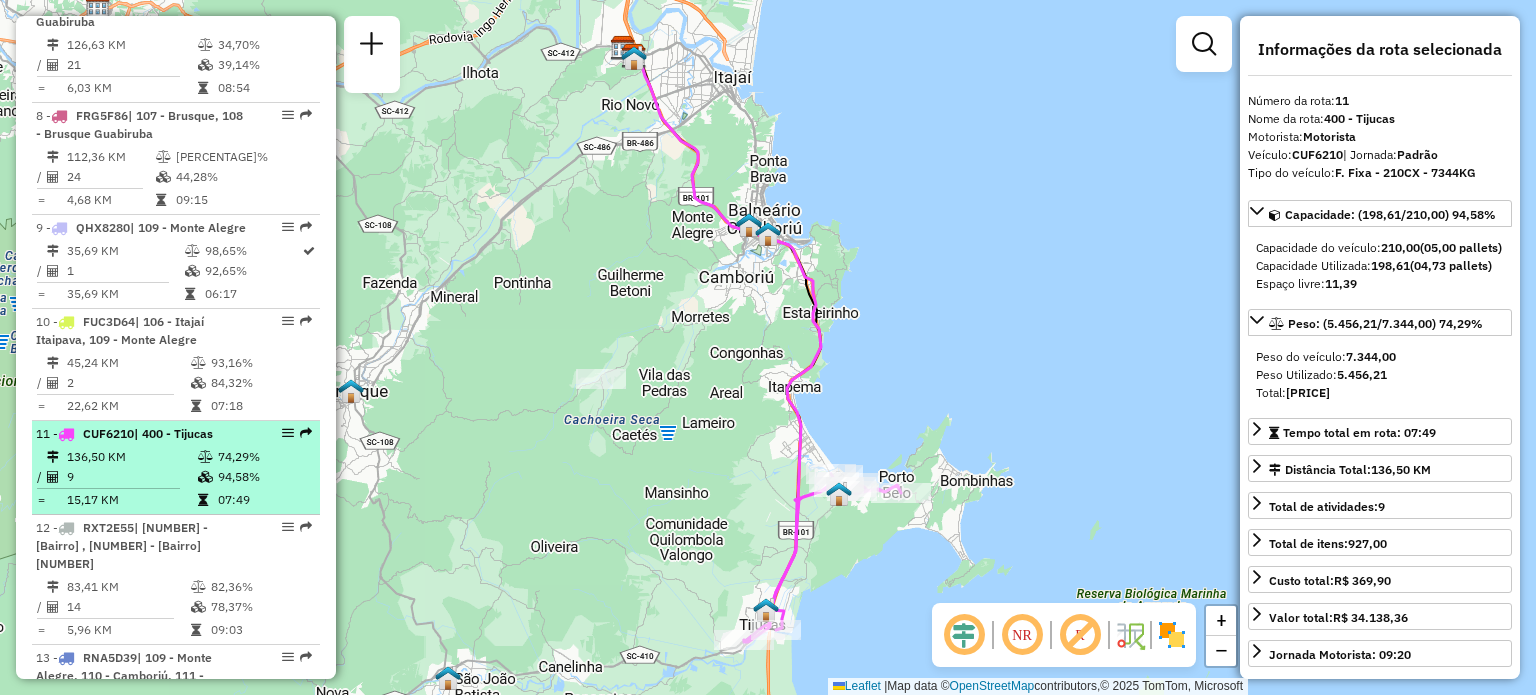 scroll, scrollTop: 1700, scrollLeft: 0, axis: vertical 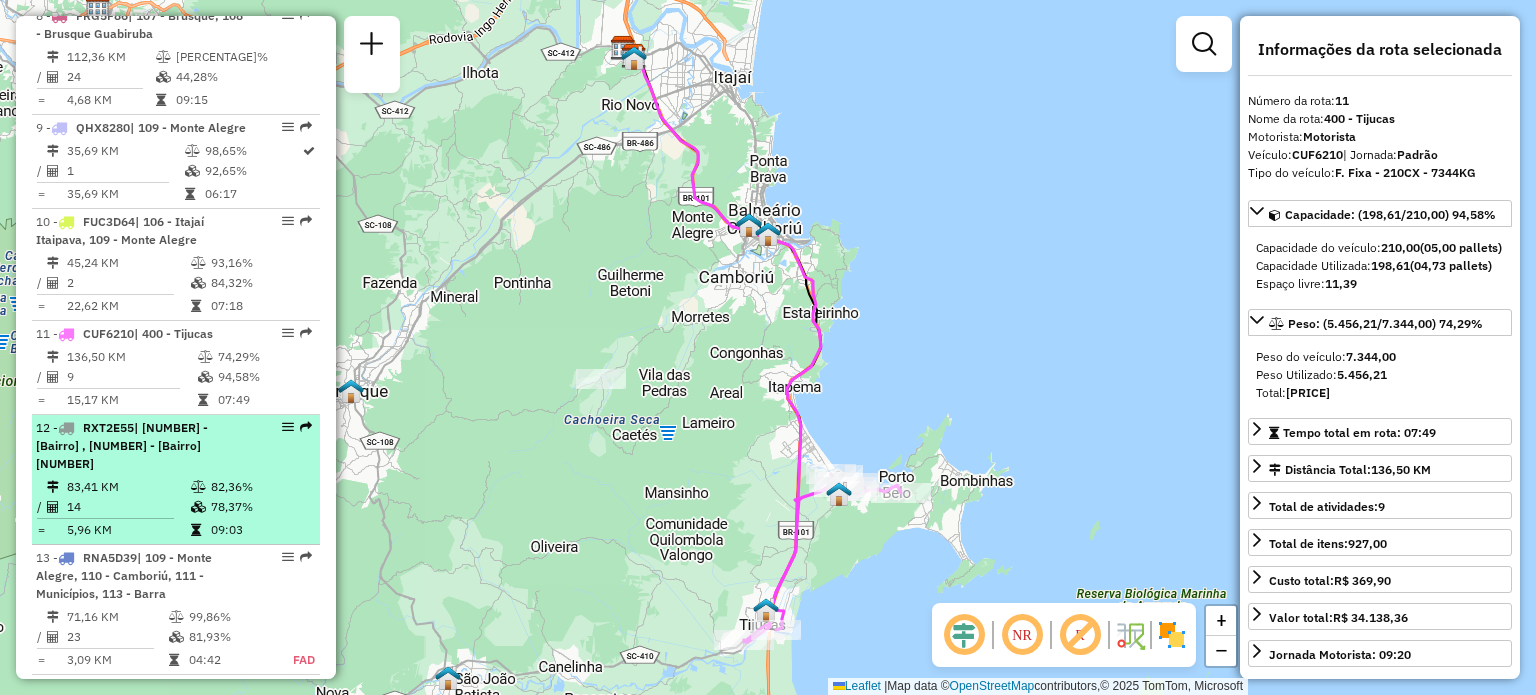 click on "83,41 KM" at bounding box center [128, 487] 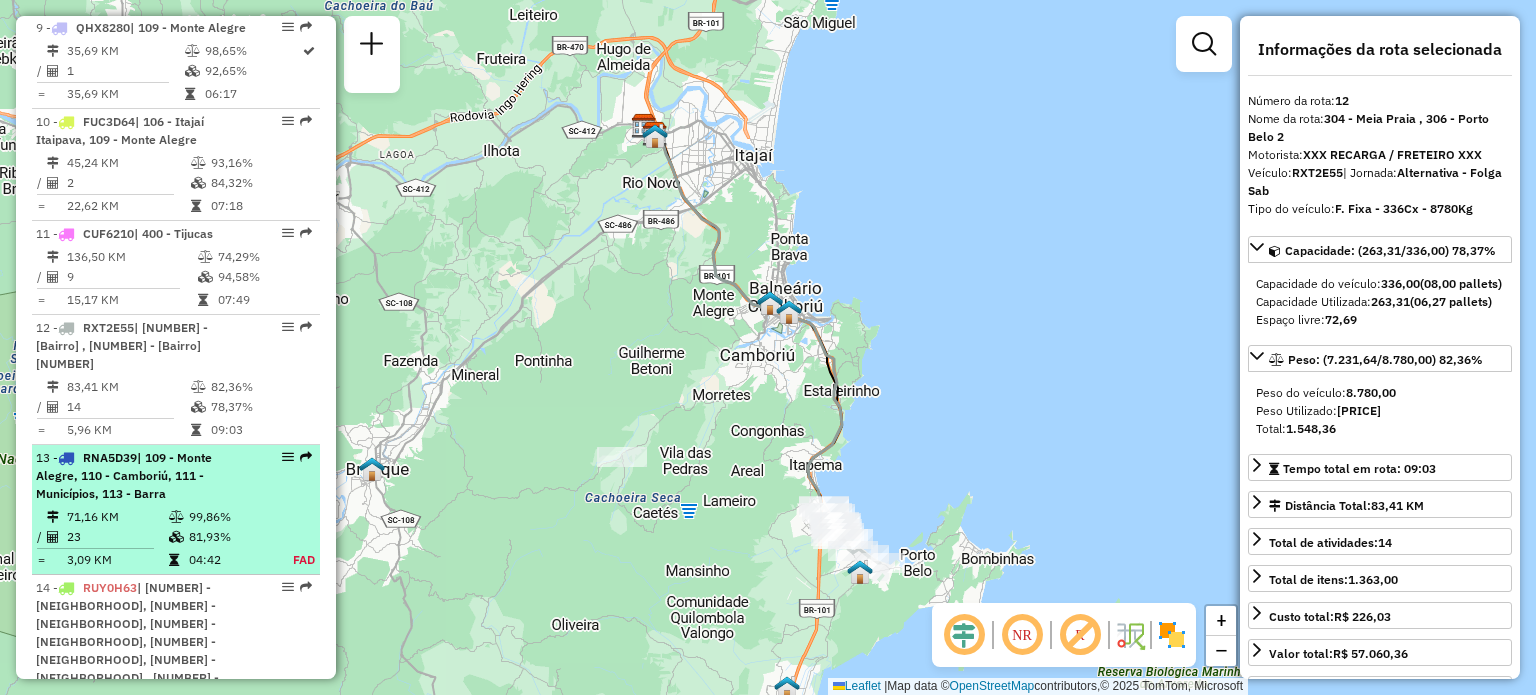 click on "| 109 - Monte Alegre, 110 - Camboriú, 111 - Municípios, 113 - Barra" at bounding box center (124, 475) 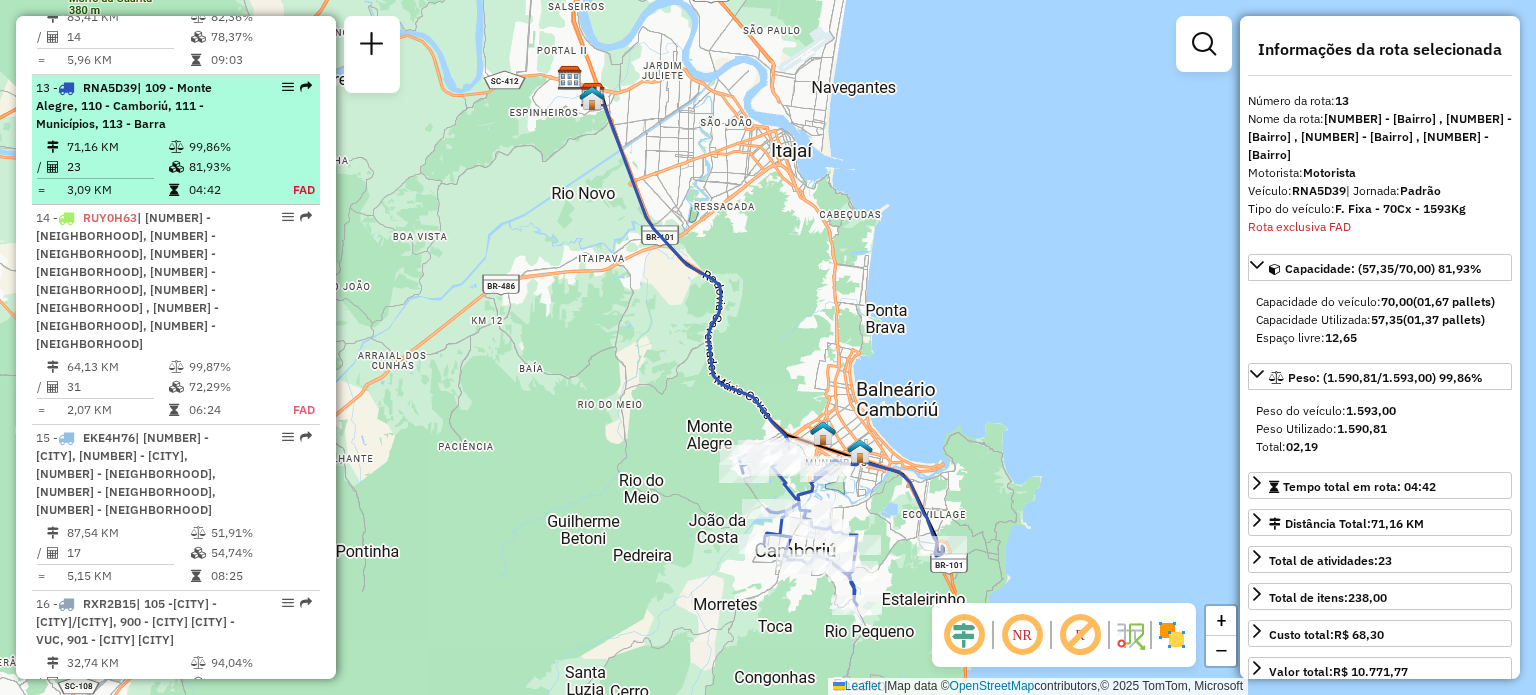 scroll, scrollTop: 2190, scrollLeft: 0, axis: vertical 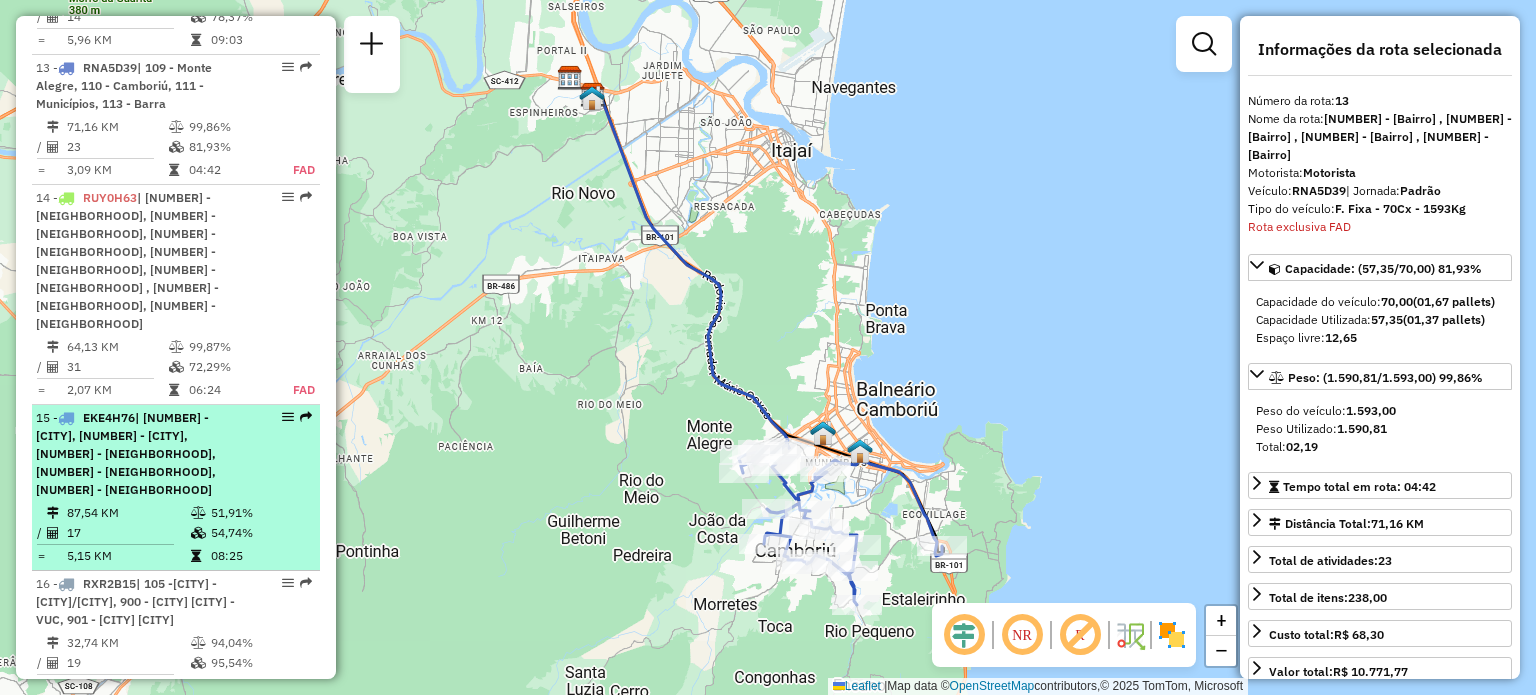 click on "| [NUMBER] - [CITY], [NUMBER] - [CITY], [NUMBER] - [NEIGHBORHOOD], [NUMBER] - [NEIGHBORHOOD], [NUMBER] - [NEIGHBORHOOD]" at bounding box center (126, 453) 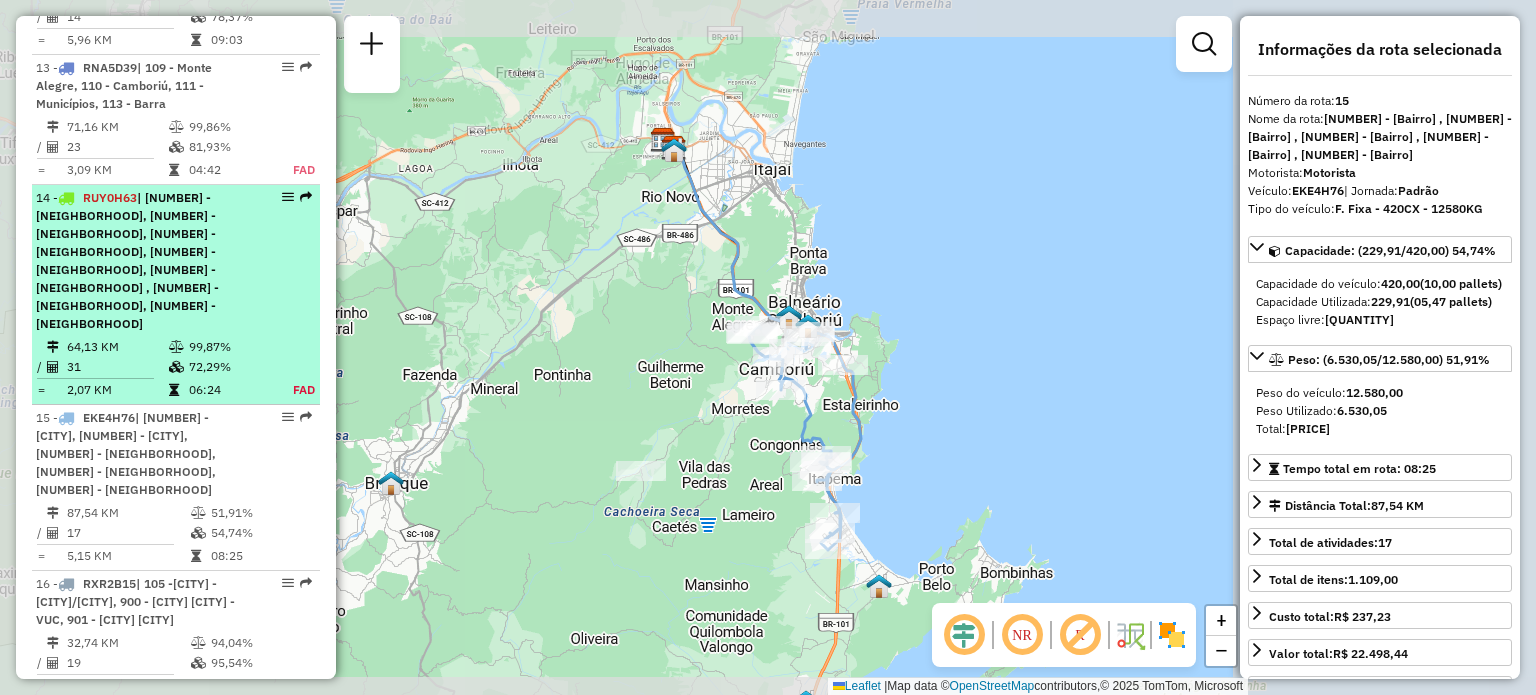 click on "| [NUMBER] - [NEIGHBORHOOD], [NUMBER] - [NEIGHBORHOOD], [NUMBER] - [NEIGHBORHOOD], [NUMBER] - [NEIGHBORHOOD], [NUMBER] - [NEIGHBORHOOD] , [NUMBER] - [NEIGHBORHOOD], [NUMBER] - [NEIGHBORHOOD]" at bounding box center (127, 260) 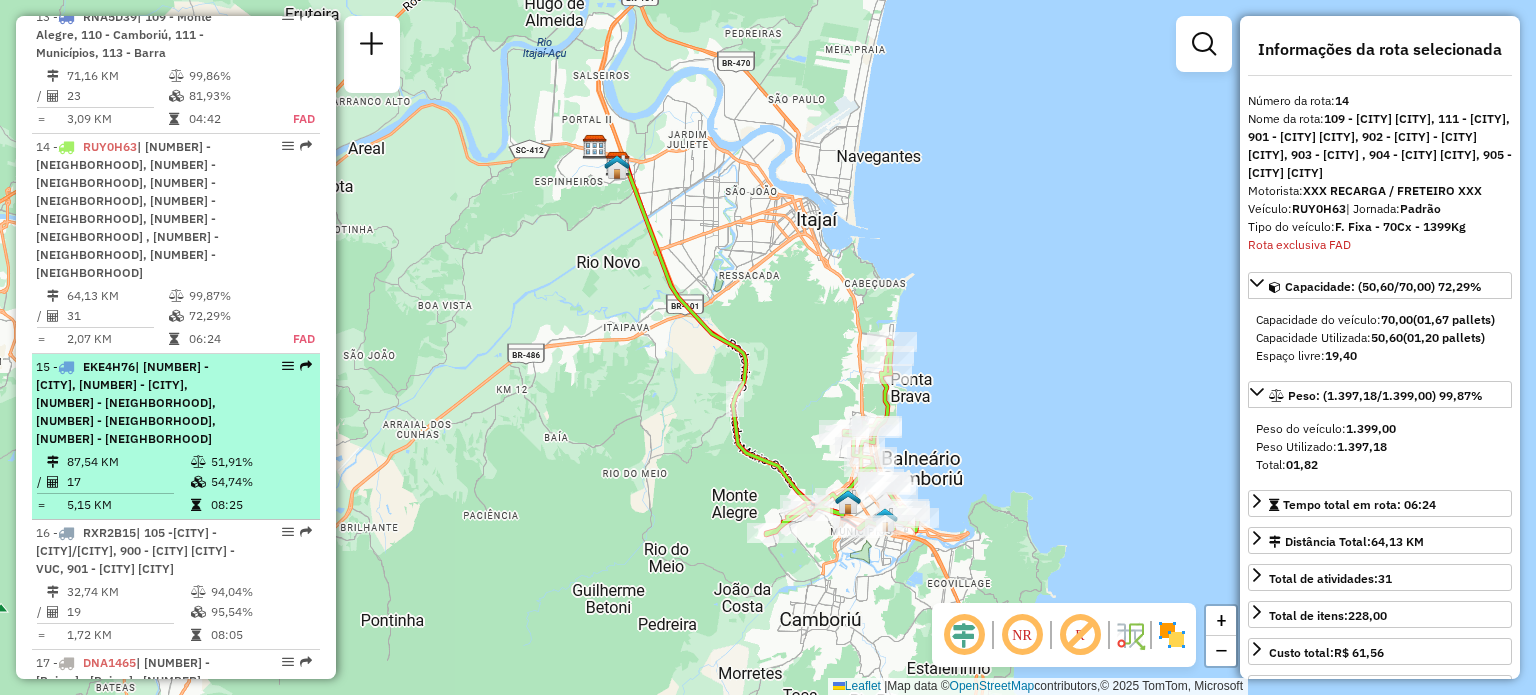 scroll, scrollTop: 2320, scrollLeft: 0, axis: vertical 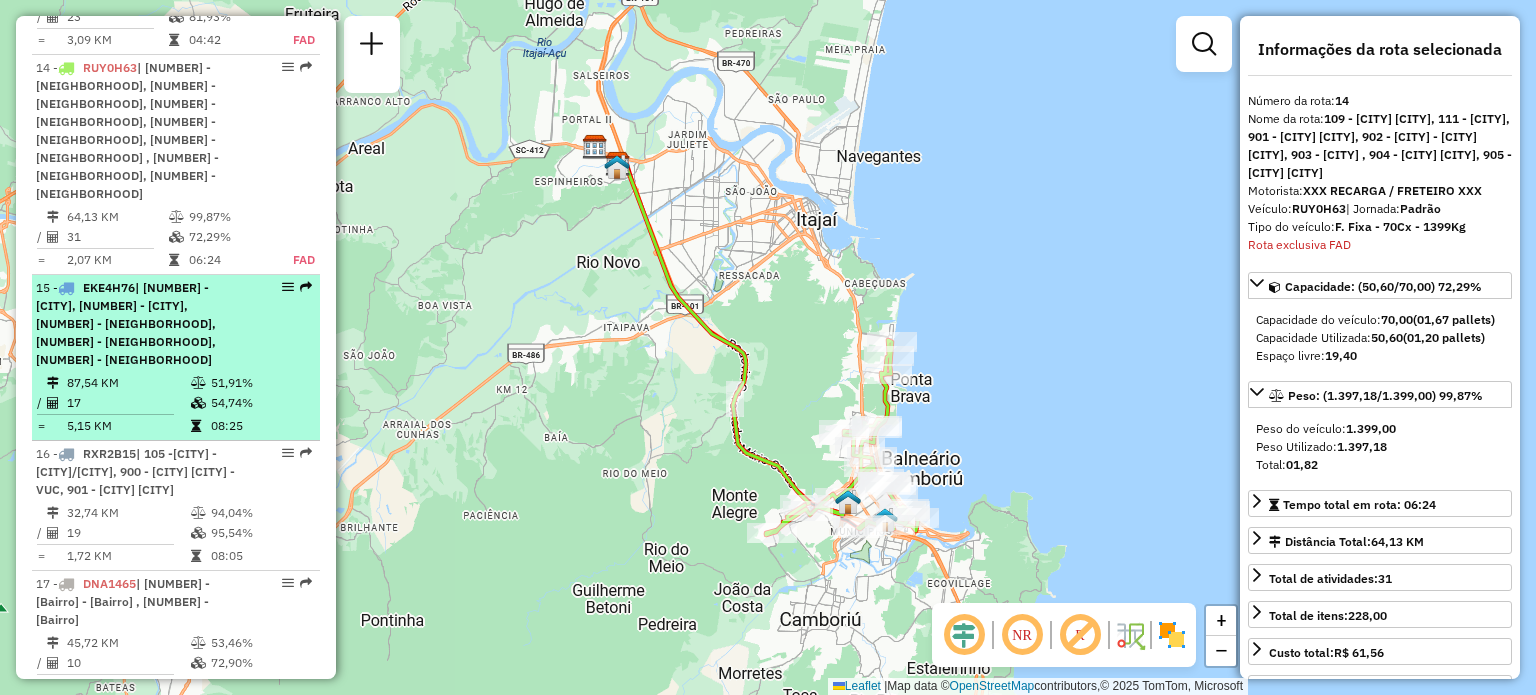 click on "15 -    EKE4H76 | 110 - [CITY], 111 - [CITY], 112 - [CITY] [CITY], 301 - [CITY] [CITY], 302 - [CITY] 87,54 KM 51,91% / 17 54,74% = 5,15 KM 08:25" at bounding box center (176, 358) 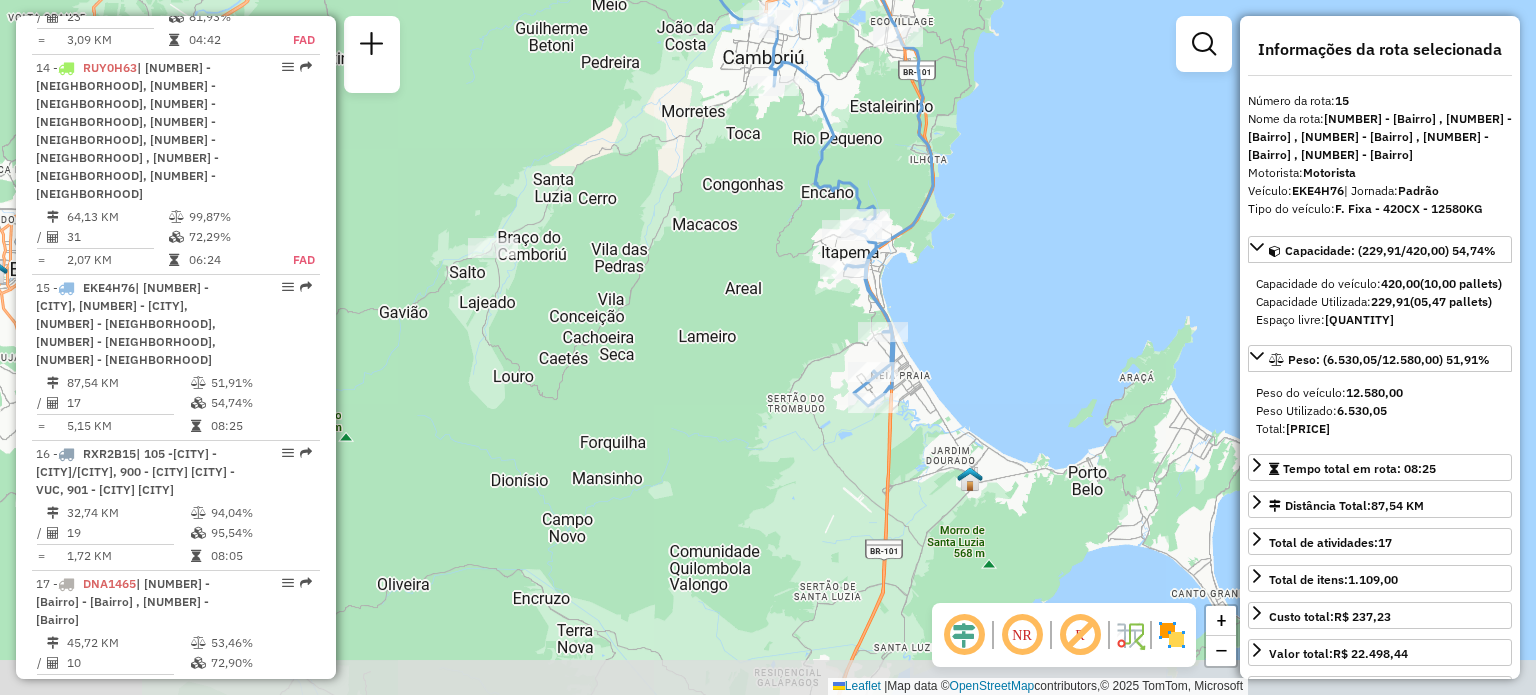 drag, startPoint x: 845, startPoint y: 458, endPoint x: 761, endPoint y: 269, distance: 206.82602 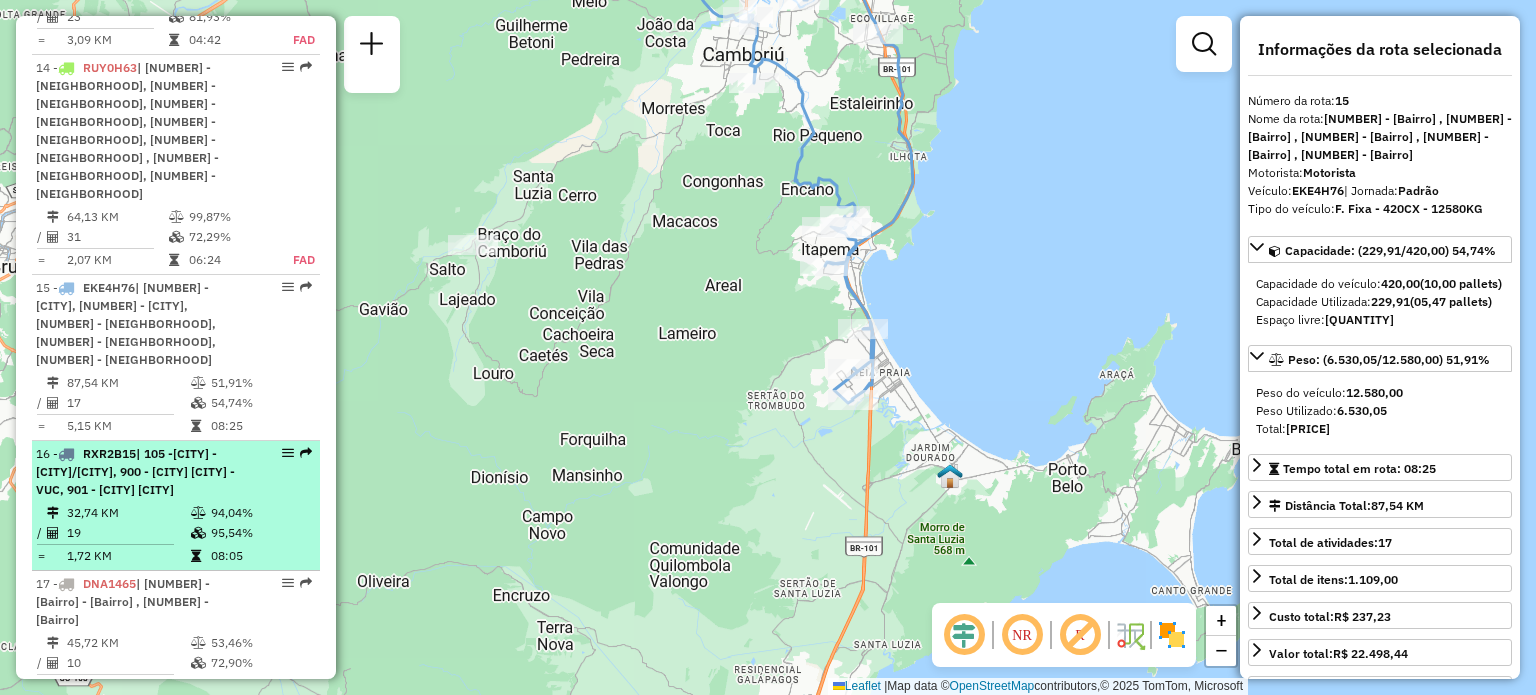 click on "| 105 -[CITY] - [CITY]/[CITY], 900 - [CITY] [CITY] - VUC, 901 - [CITY] [CITY]" at bounding box center [135, 471] 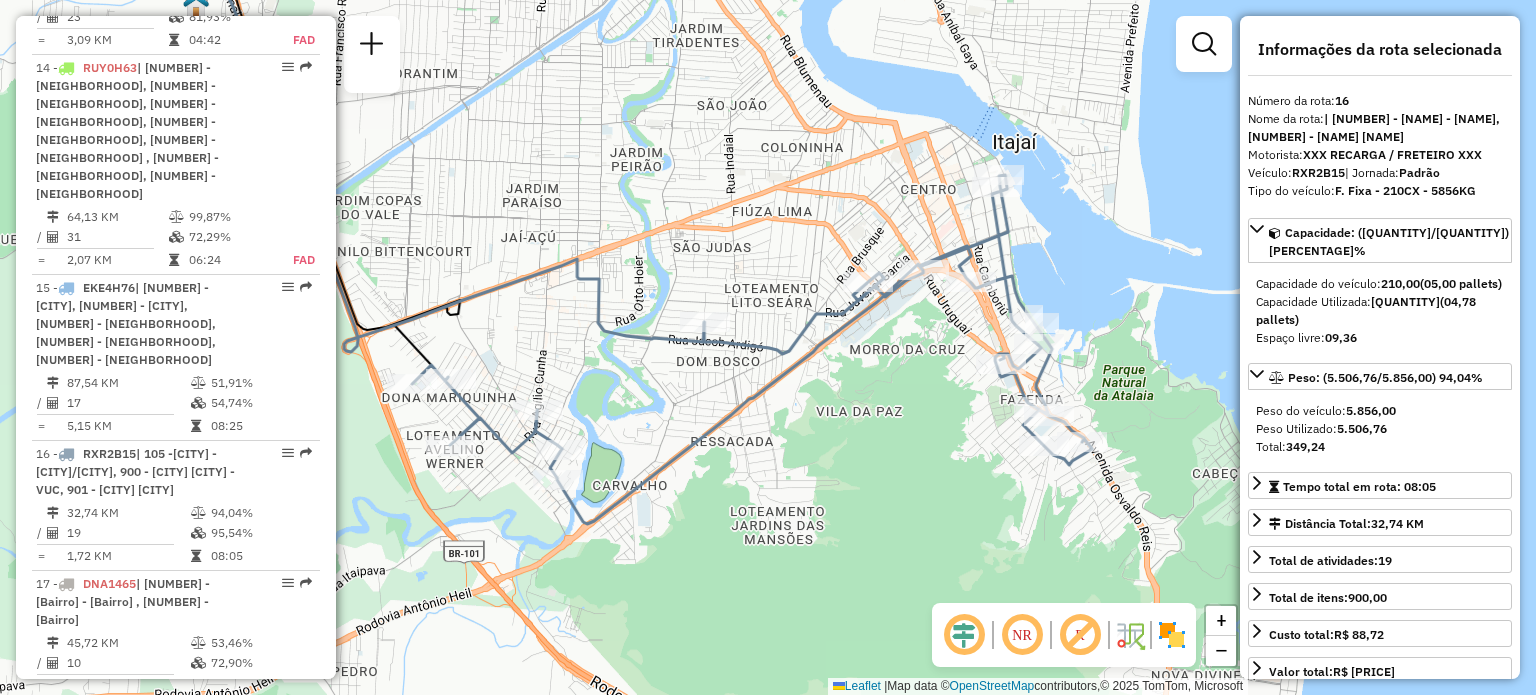 drag, startPoint x: 876, startPoint y: 328, endPoint x: 753, endPoint y: 228, distance: 158.52129 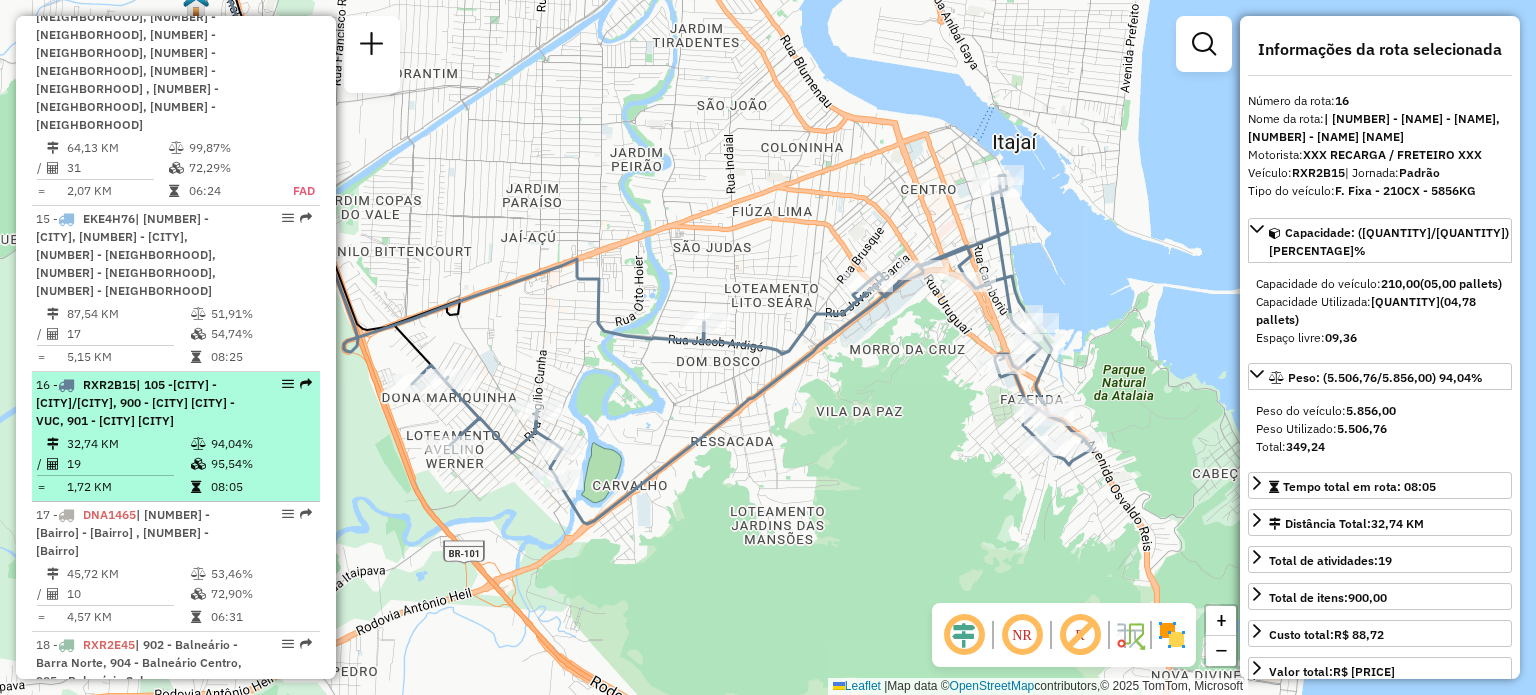 scroll, scrollTop: 2420, scrollLeft: 0, axis: vertical 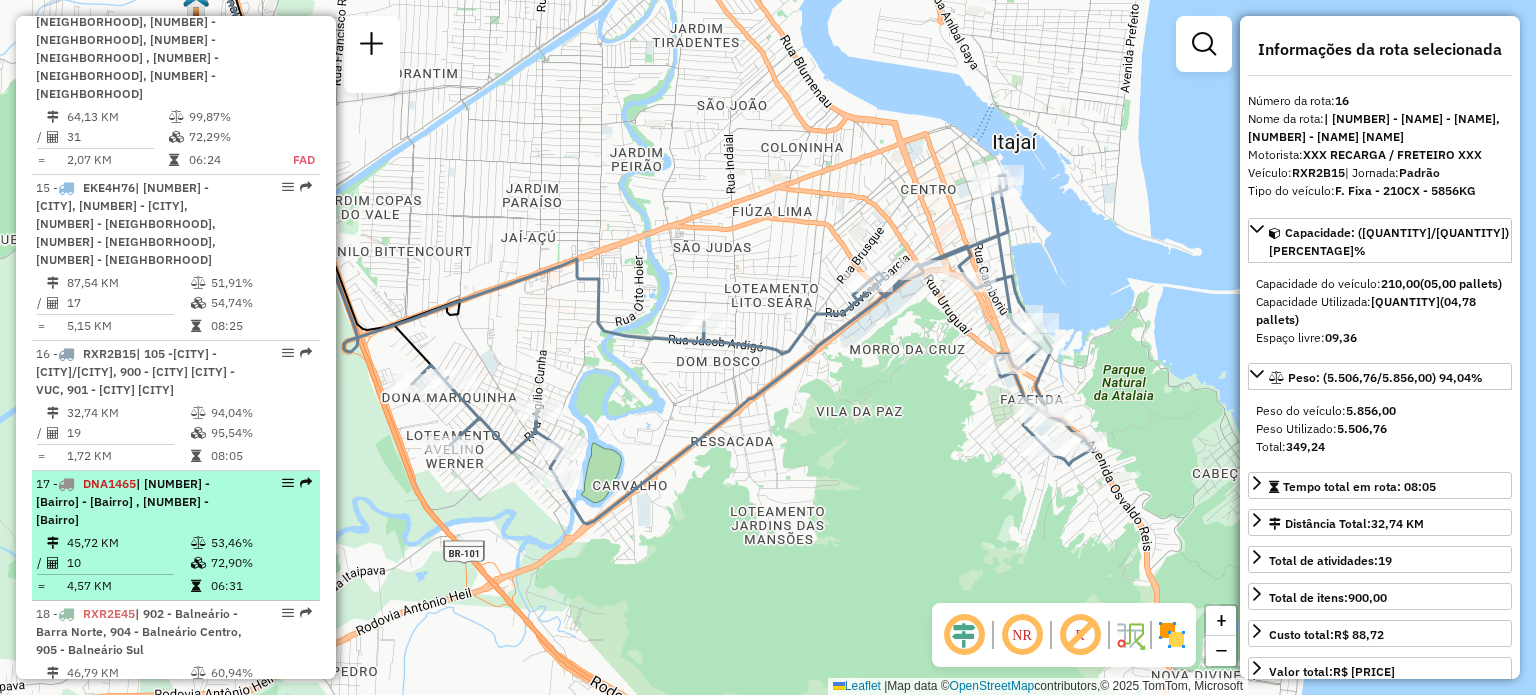 click on "| [NUMBER] - [Bairro] - [Bairro] , [NUMBER] - [Bairro]" at bounding box center [123, 501] 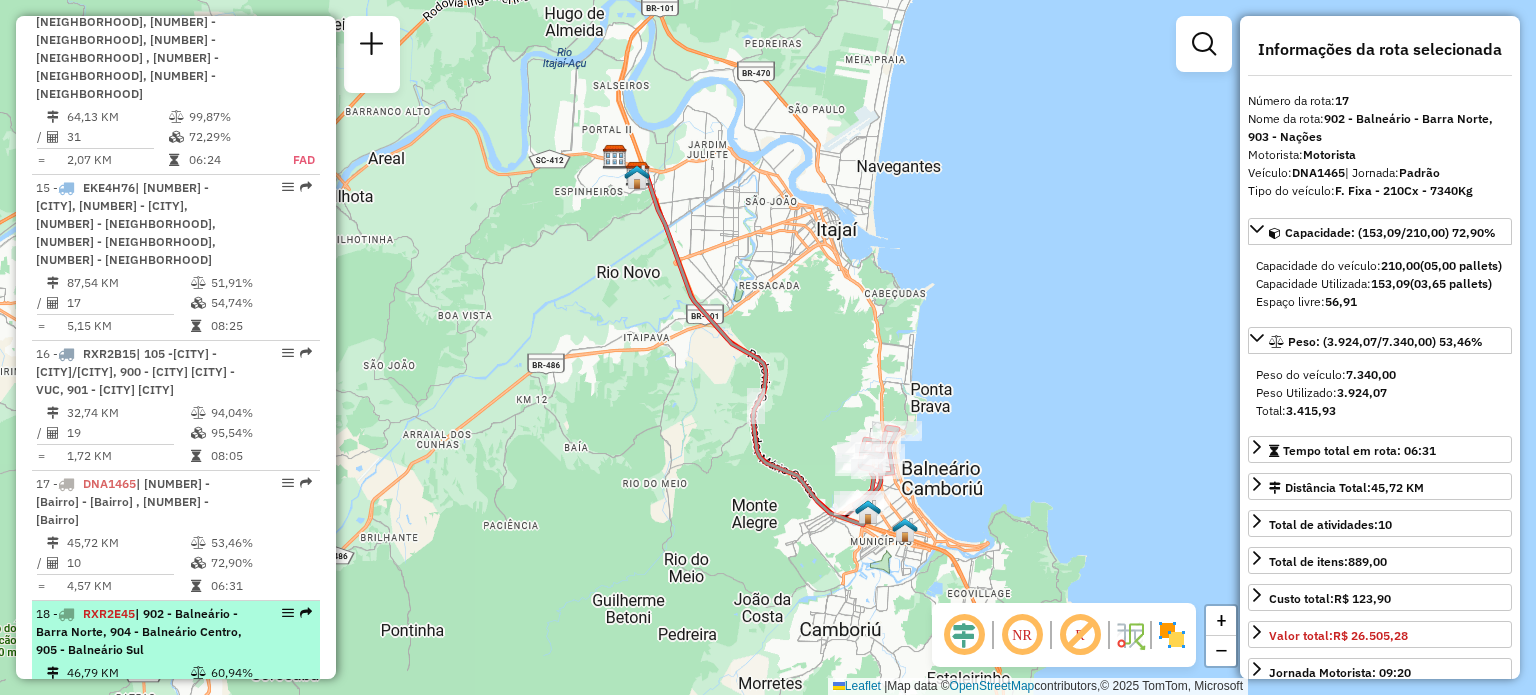 click on "| 902 - Balneário - Barra Norte, 904 - Balneário Centro, 905 - Balneário Sul" at bounding box center [139, 631] 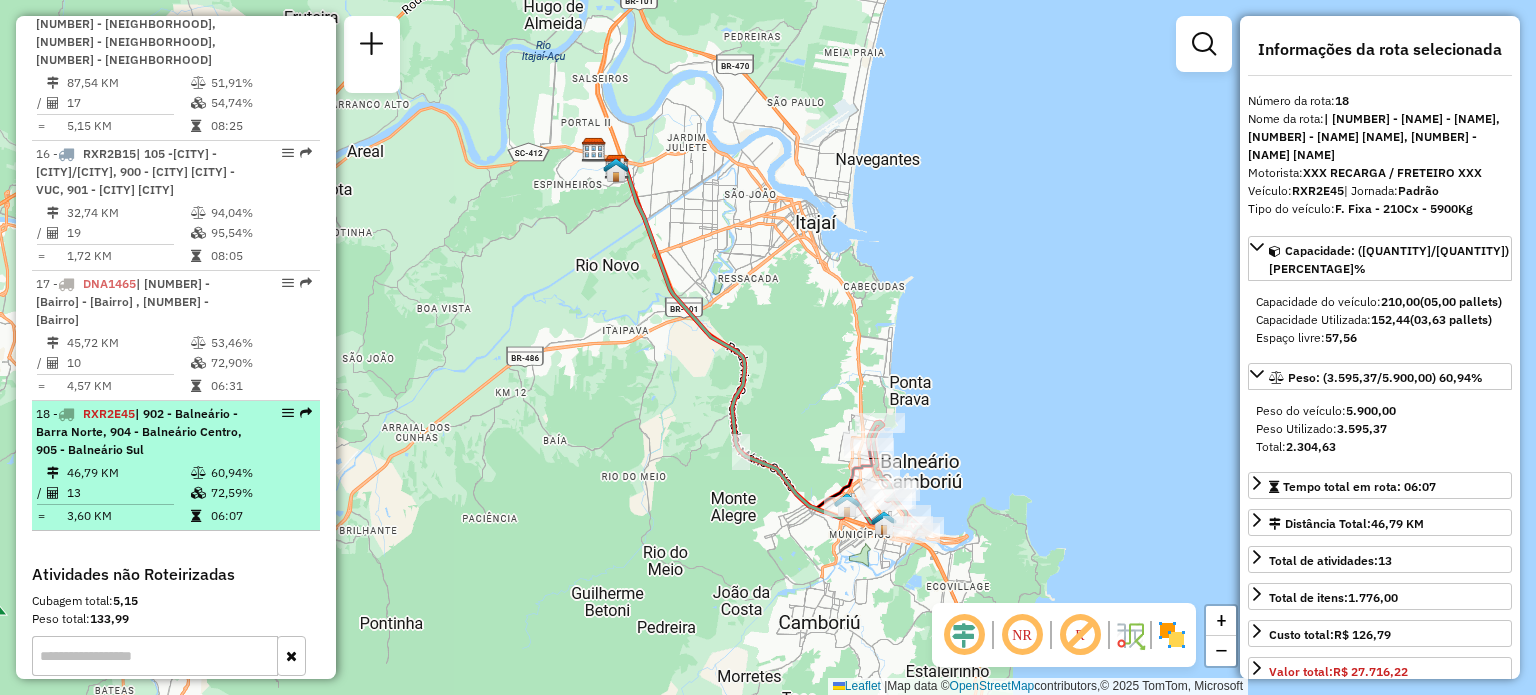 scroll, scrollTop: 2689, scrollLeft: 0, axis: vertical 